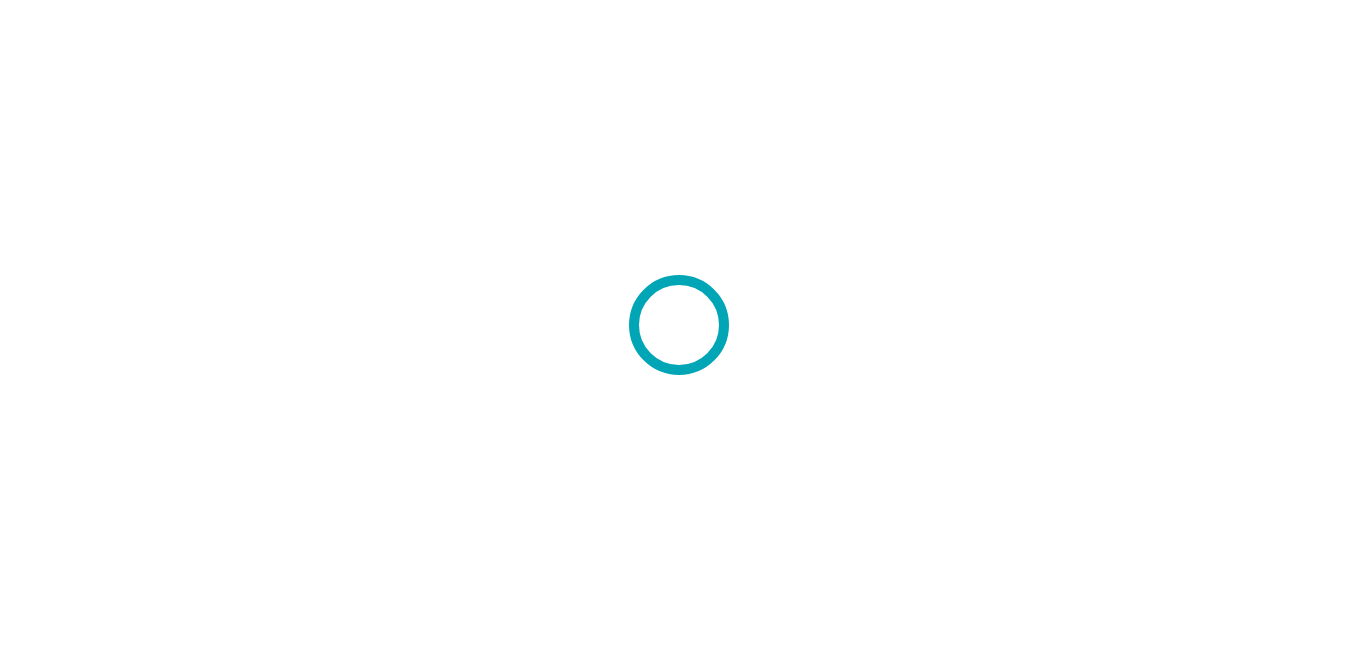 scroll, scrollTop: 0, scrollLeft: 0, axis: both 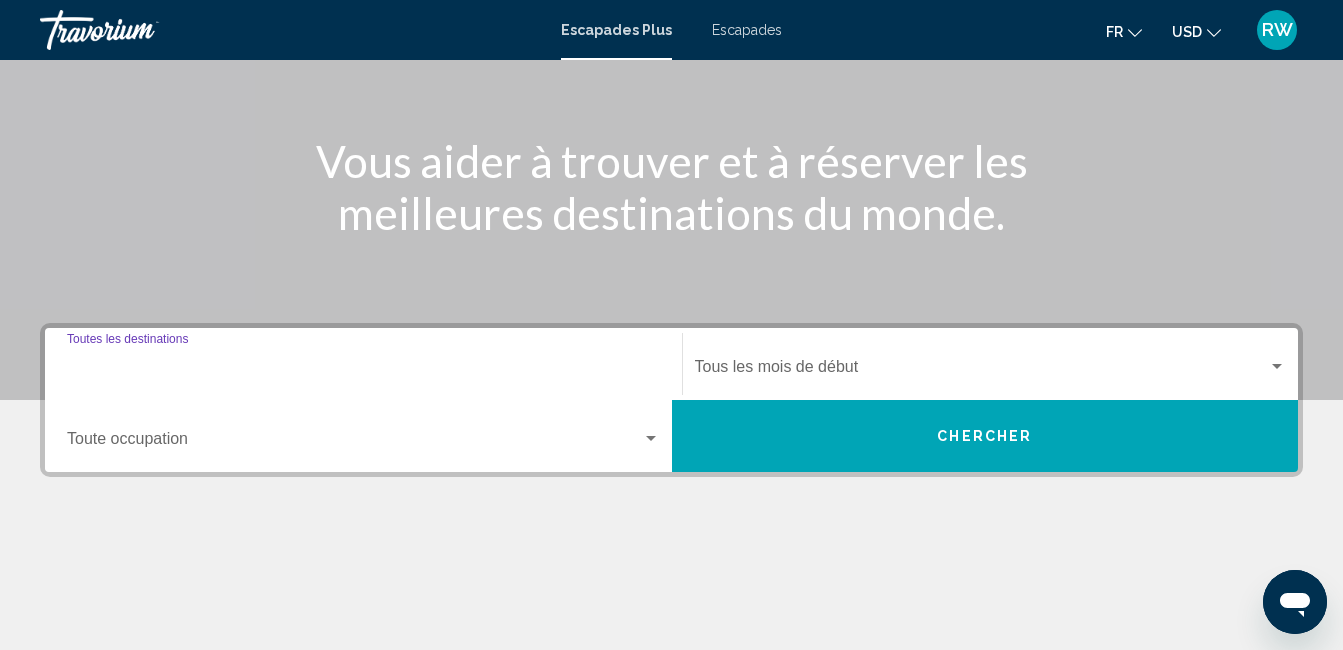 click on "Destination Toutes les destinations" at bounding box center (363, 371) 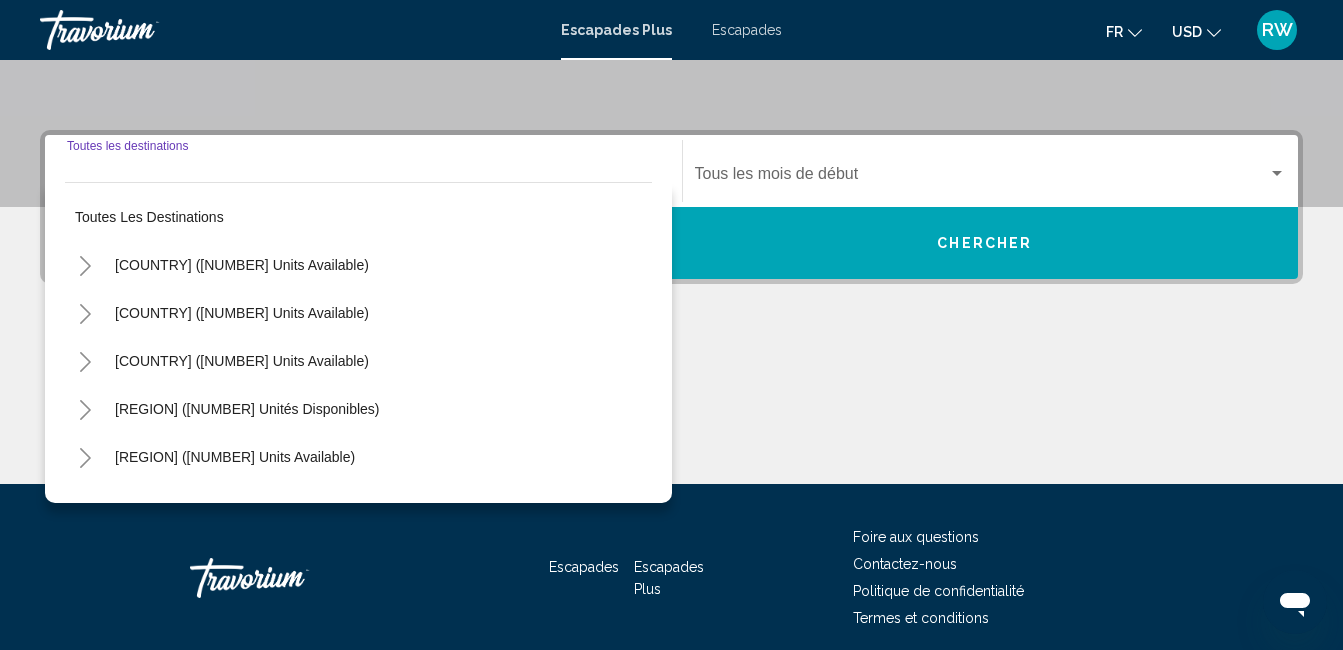 scroll, scrollTop: 358, scrollLeft: 0, axis: vertical 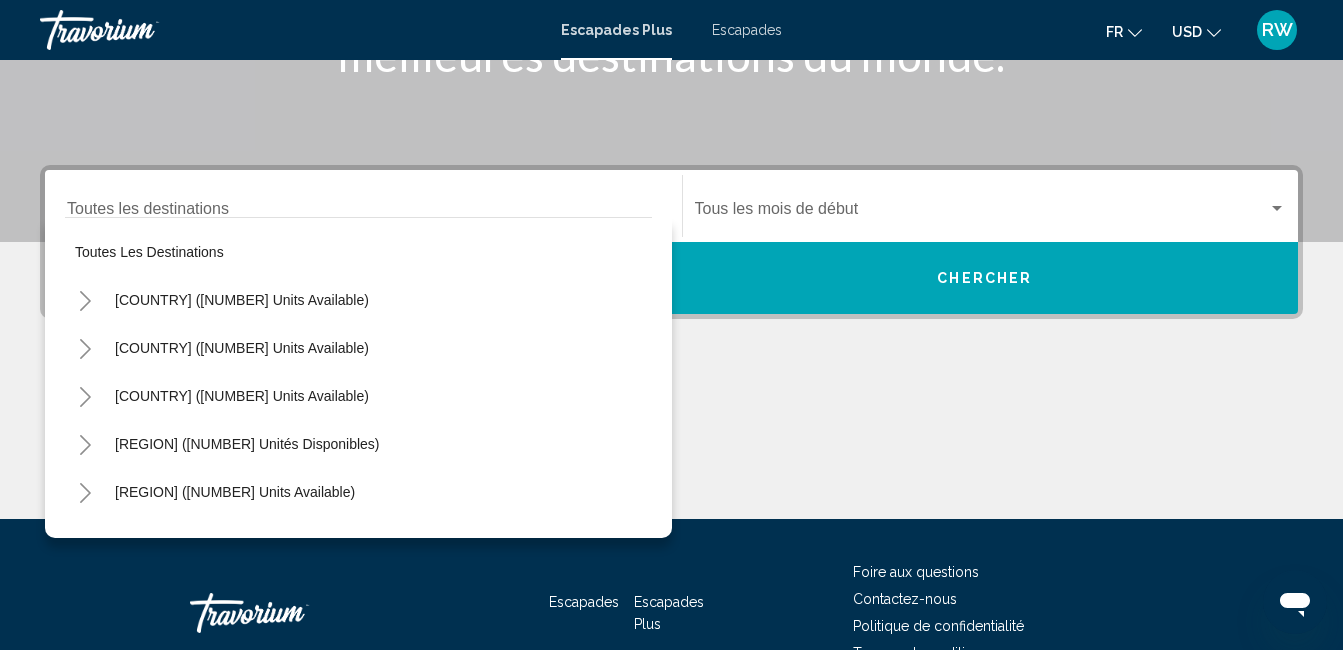 click on "Destination Toutes les destinations" at bounding box center (363, 206) 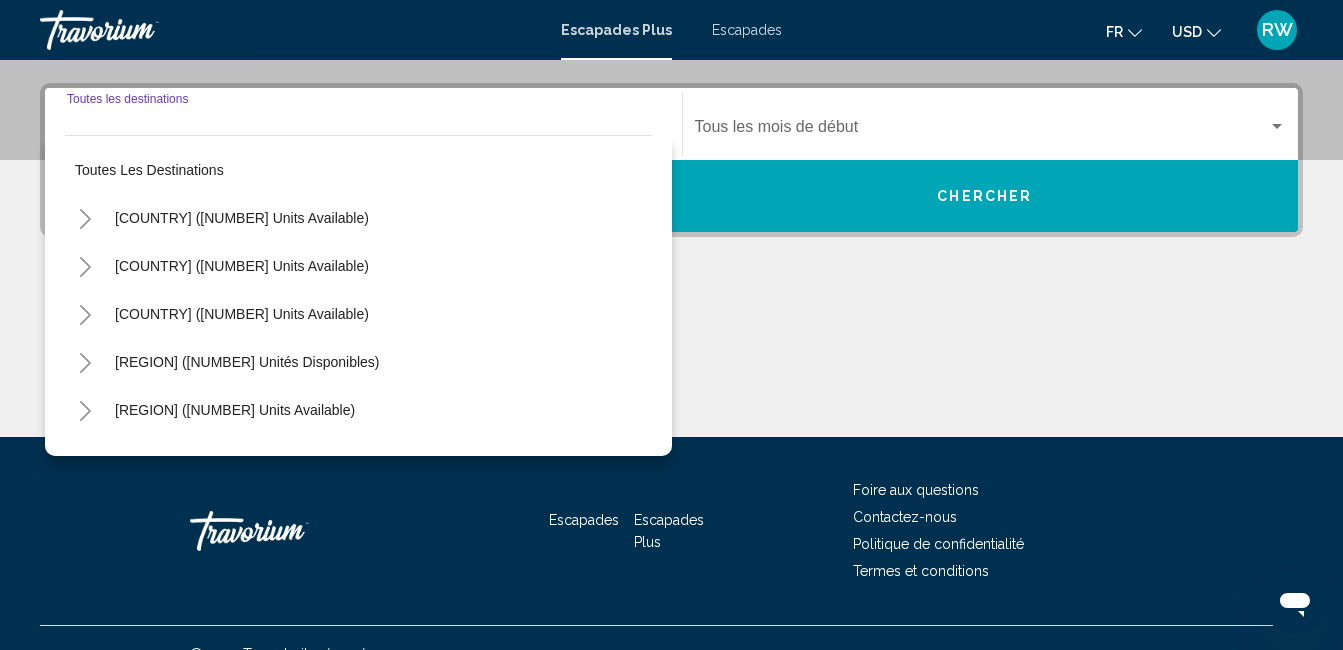 scroll, scrollTop: 458, scrollLeft: 0, axis: vertical 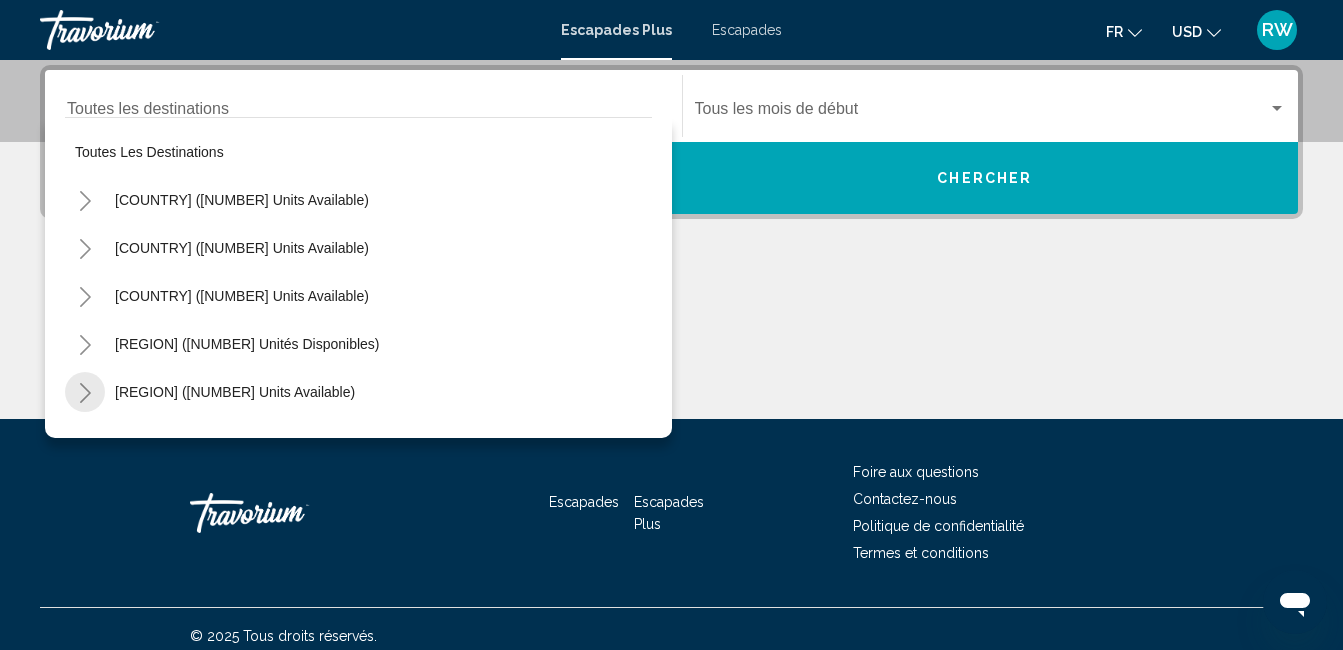 click at bounding box center [85, 393] 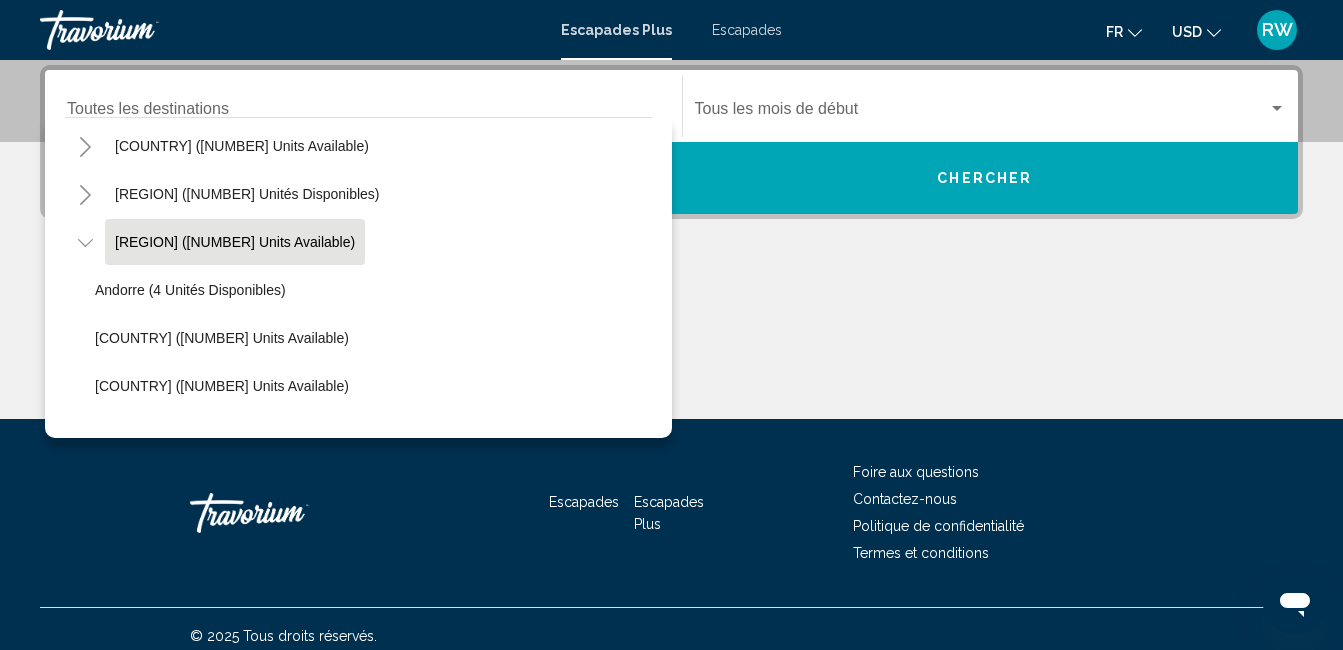 scroll, scrollTop: 200, scrollLeft: 0, axis: vertical 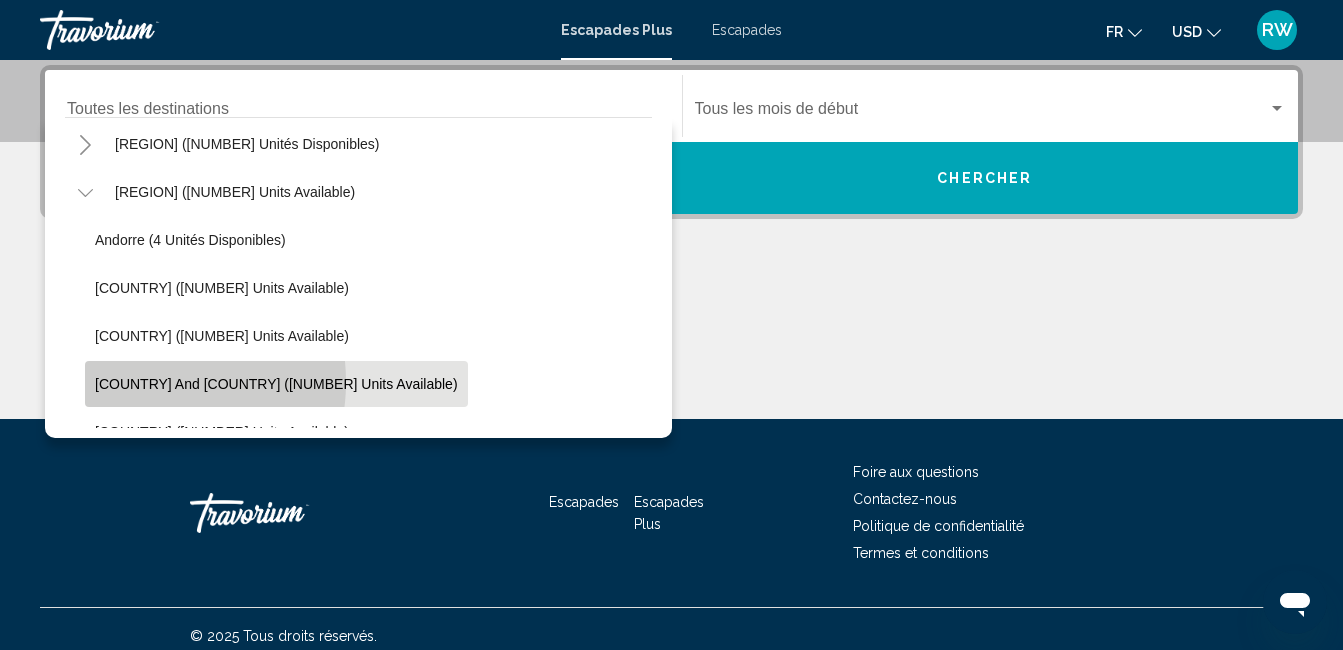 click on "Grèce et Chypre (8 unités disponibles)" at bounding box center [276, 384] 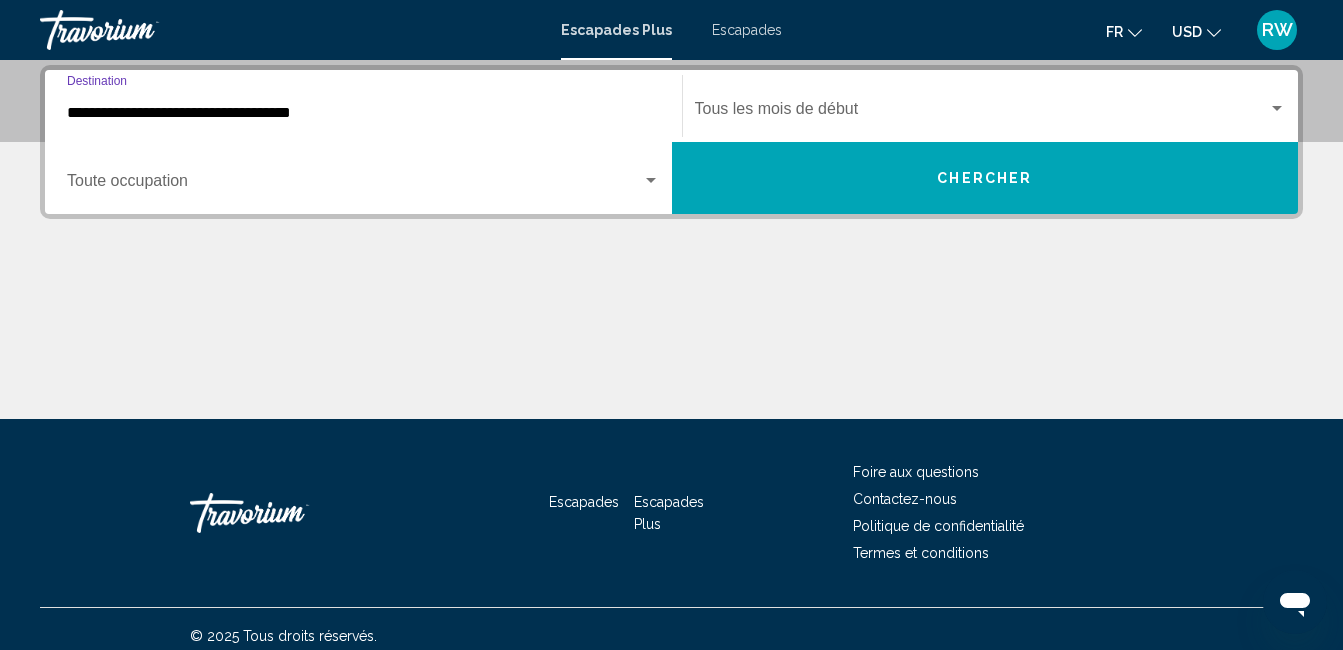 click at bounding box center (651, 180) 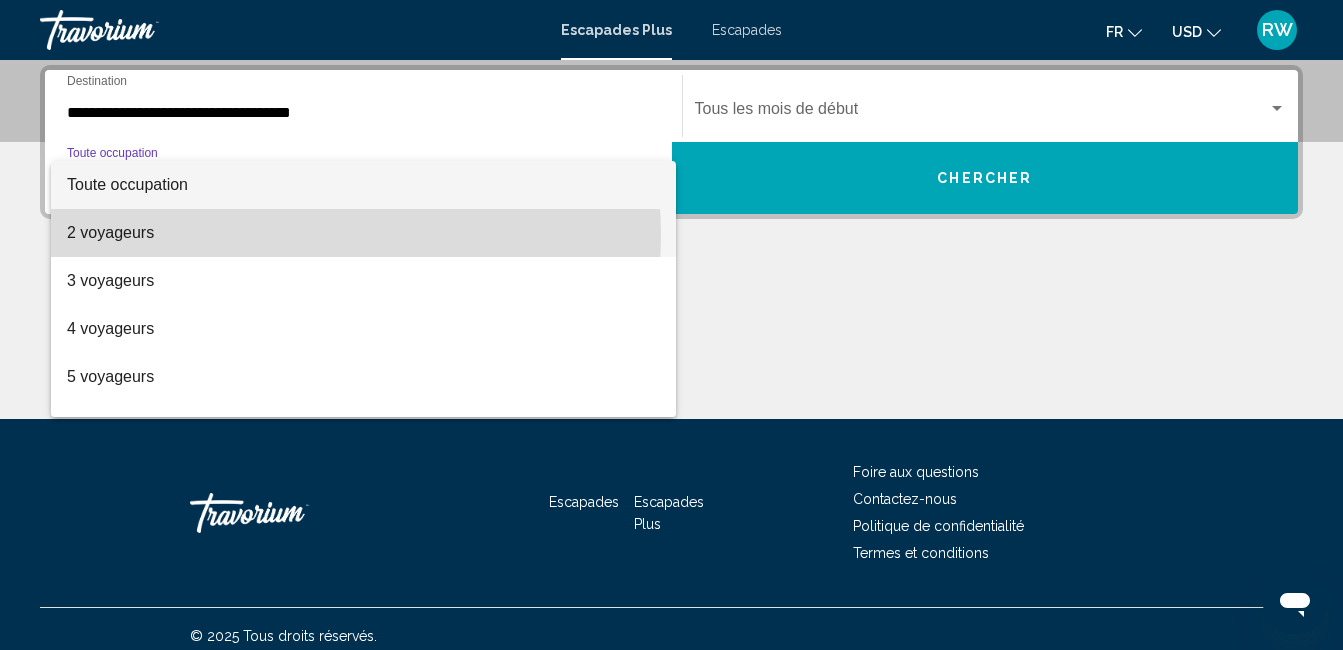 click on "2 voyageurs" at bounding box center (363, 233) 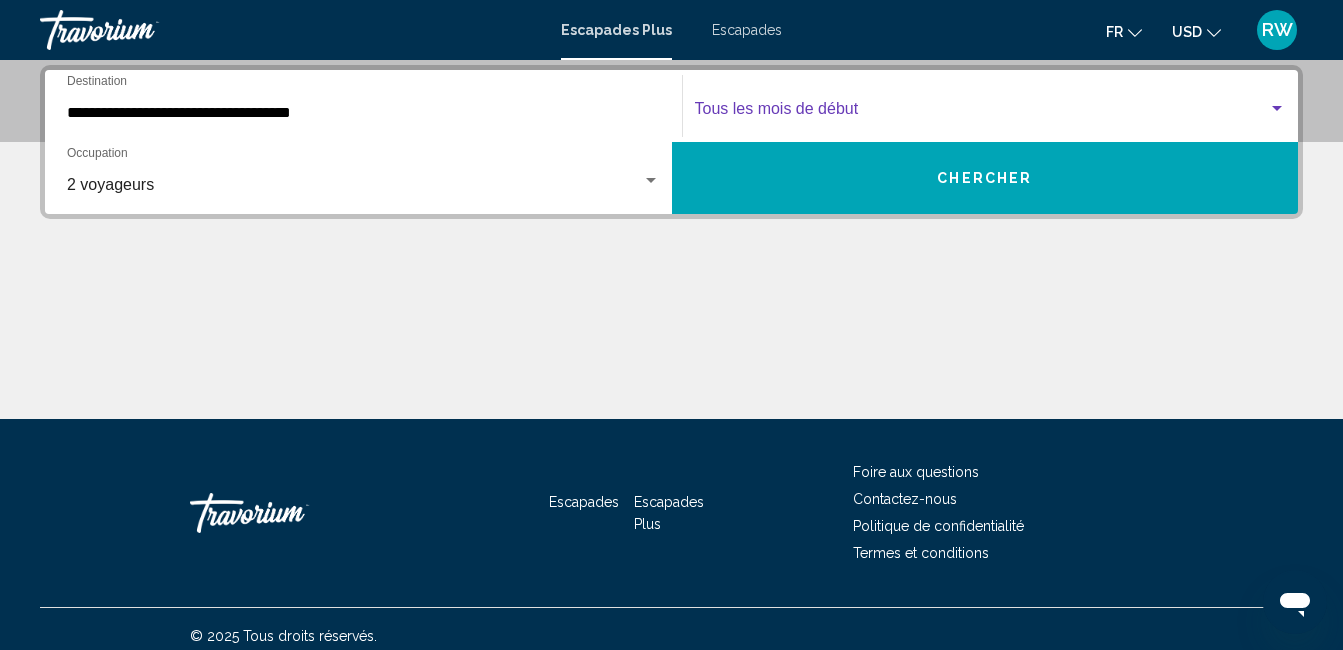click at bounding box center (982, 113) 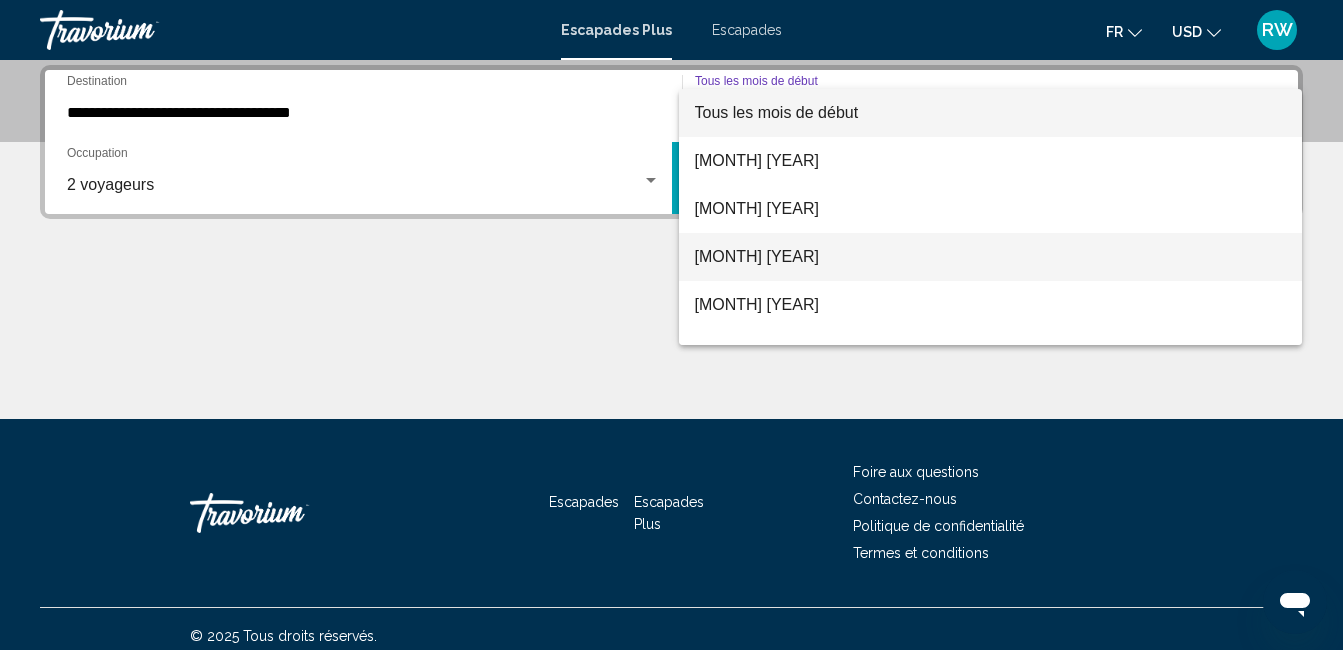 click on "septembre 2025" at bounding box center [757, 256] 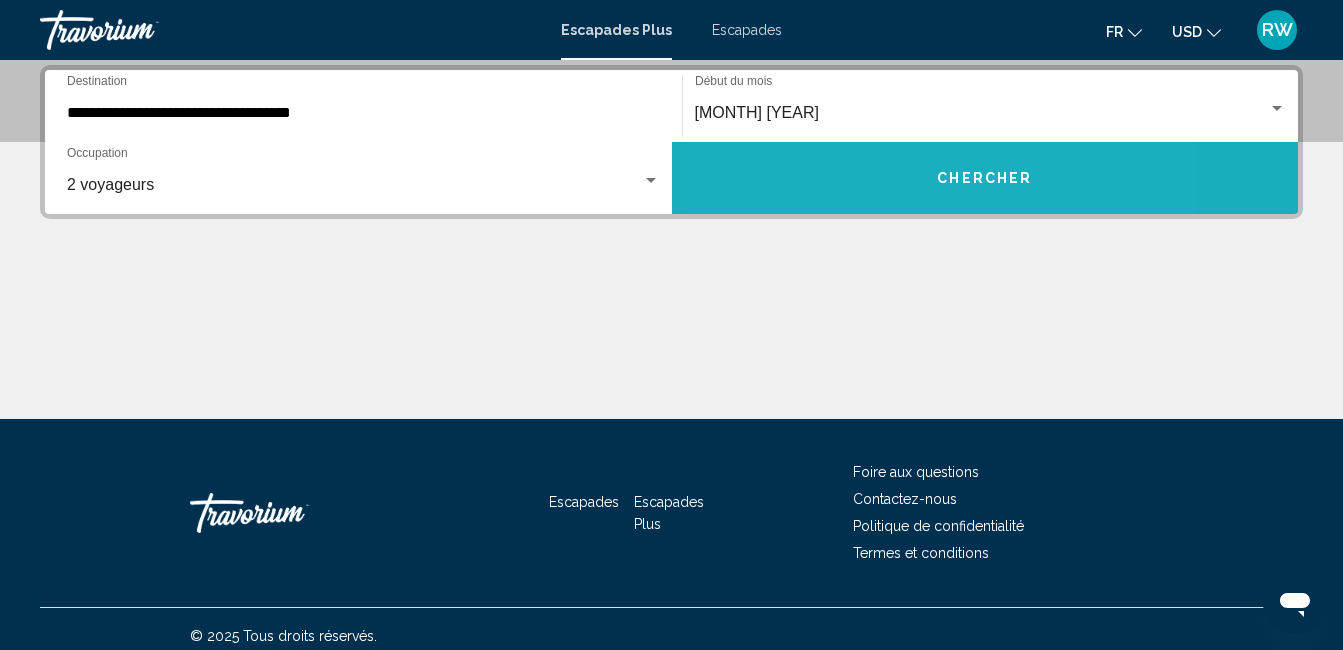 click on "Chercher" at bounding box center (985, 178) 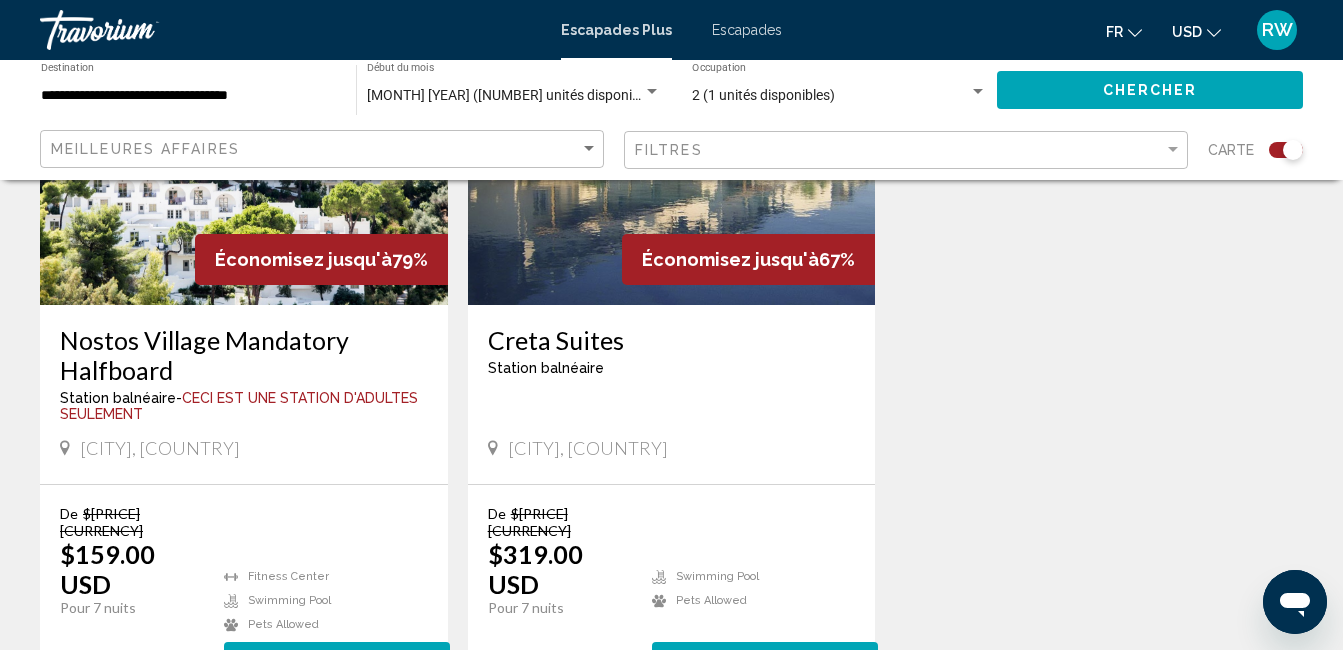 scroll, scrollTop: 900, scrollLeft: 0, axis: vertical 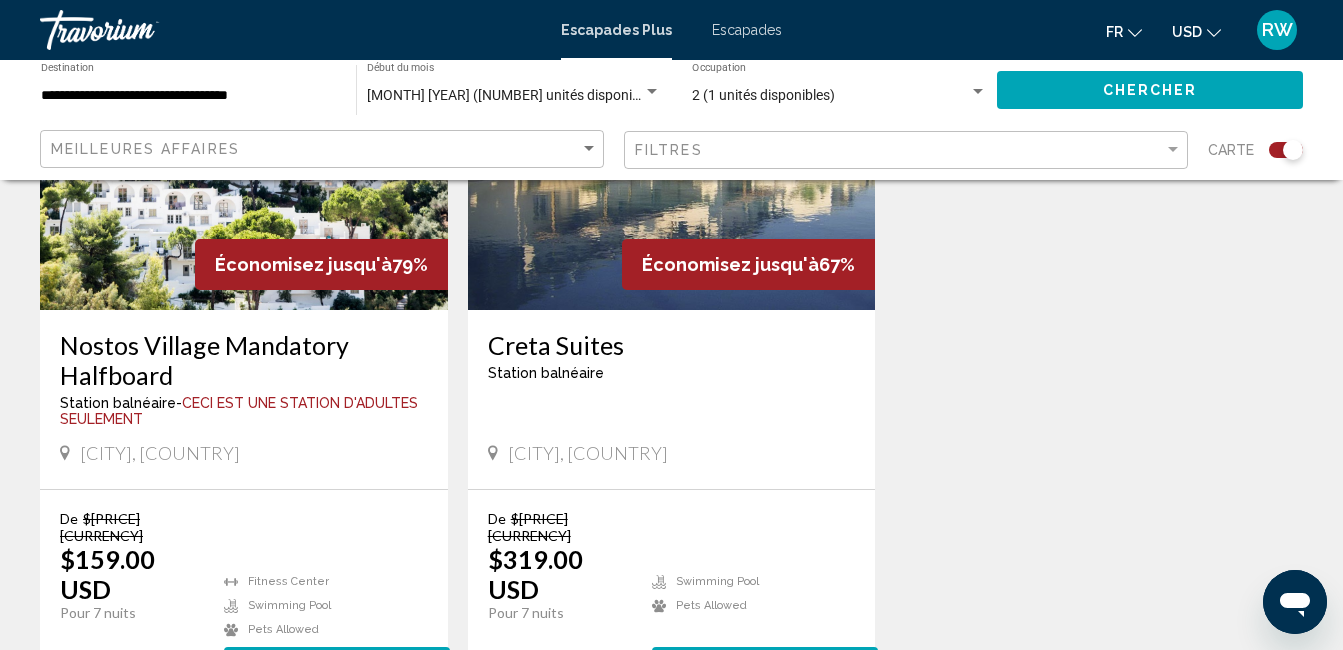 click on "Nostos Village Mandatory Halfboard" at bounding box center (244, 360) 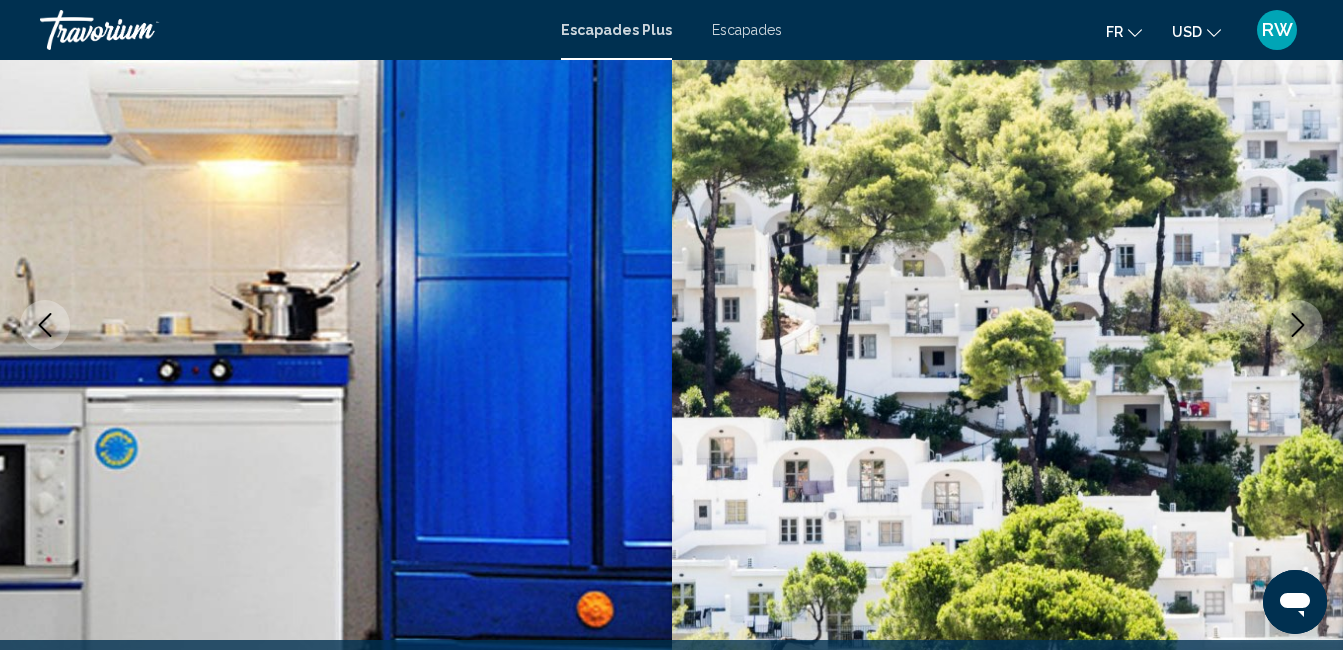 scroll, scrollTop: 2781, scrollLeft: 0, axis: vertical 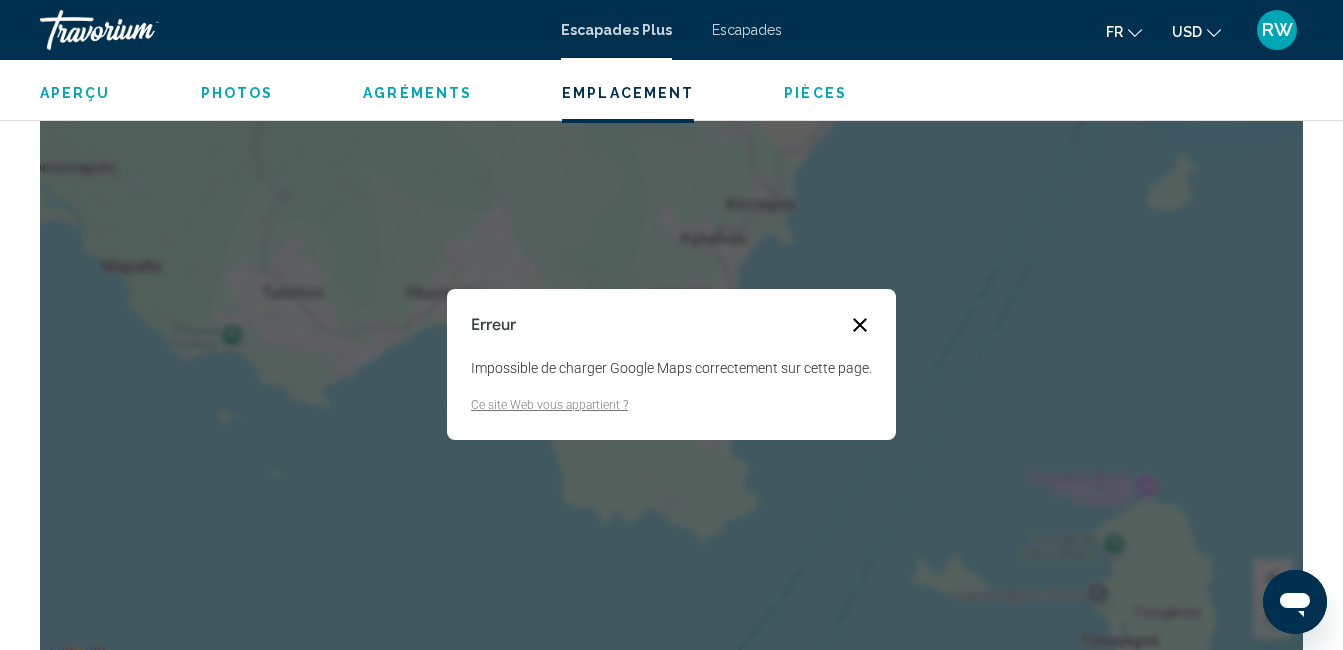 click at bounding box center (860, 325) 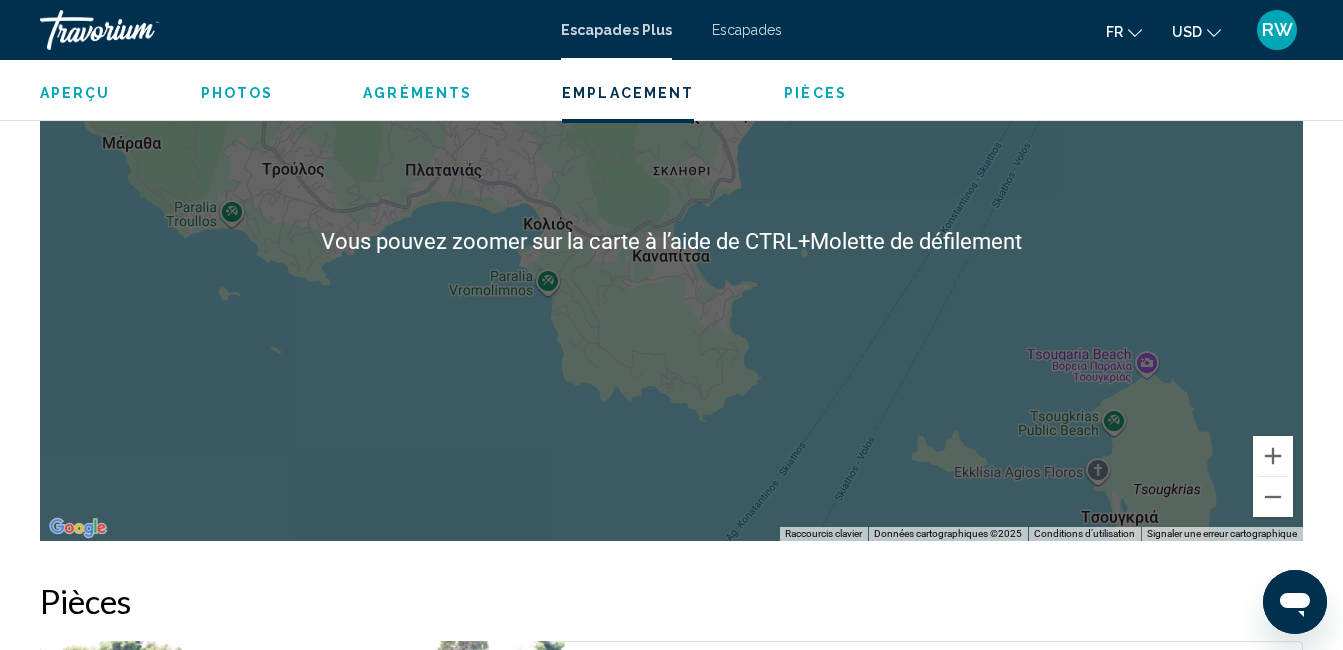 scroll, scrollTop: 2910, scrollLeft: 0, axis: vertical 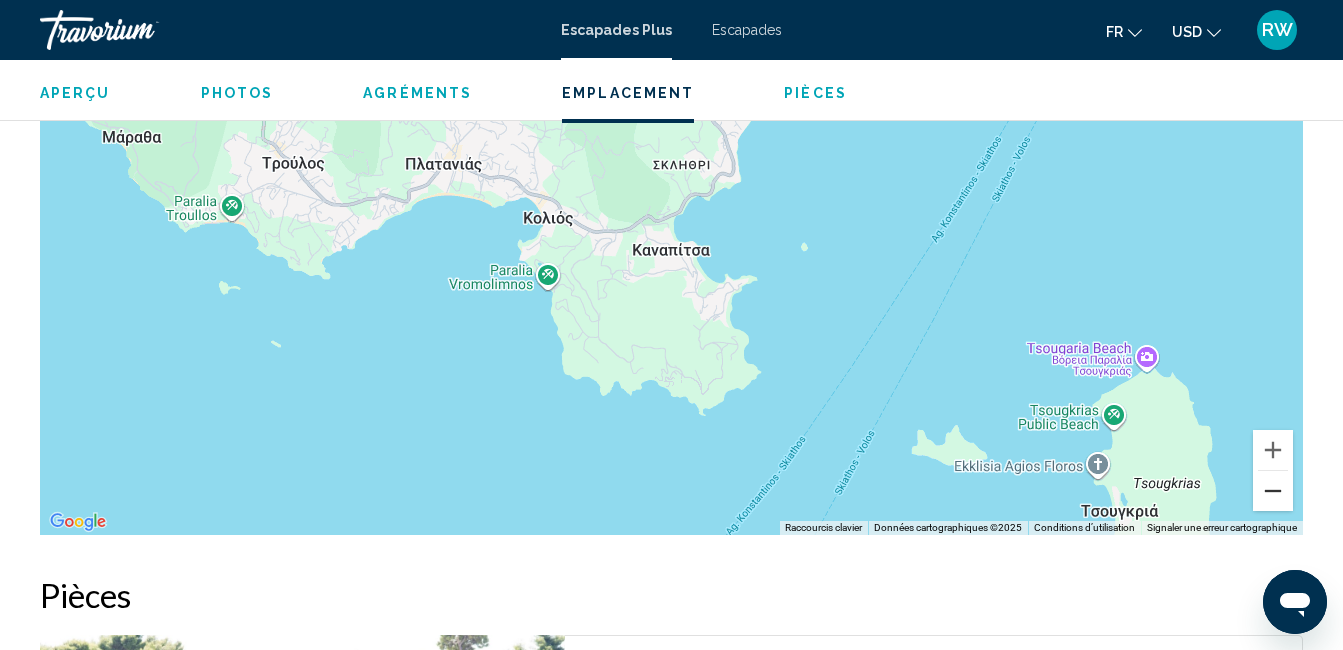 click at bounding box center (1273, 491) 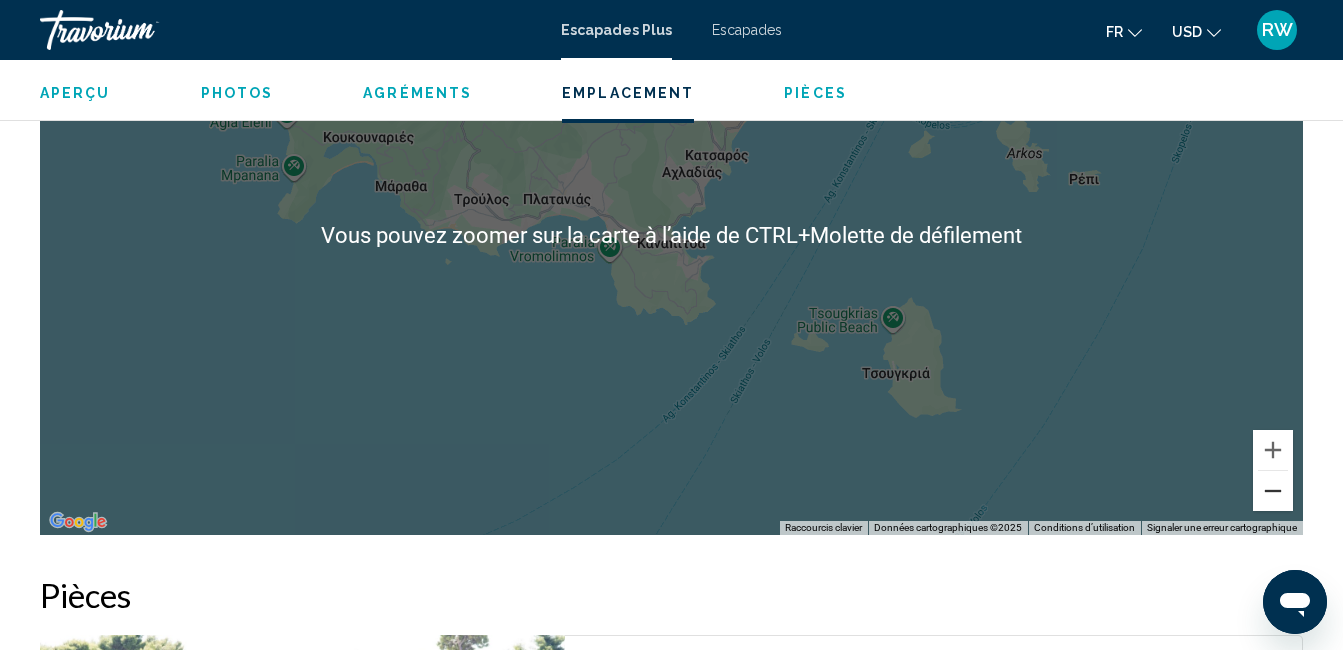 scroll, scrollTop: 2810, scrollLeft: 0, axis: vertical 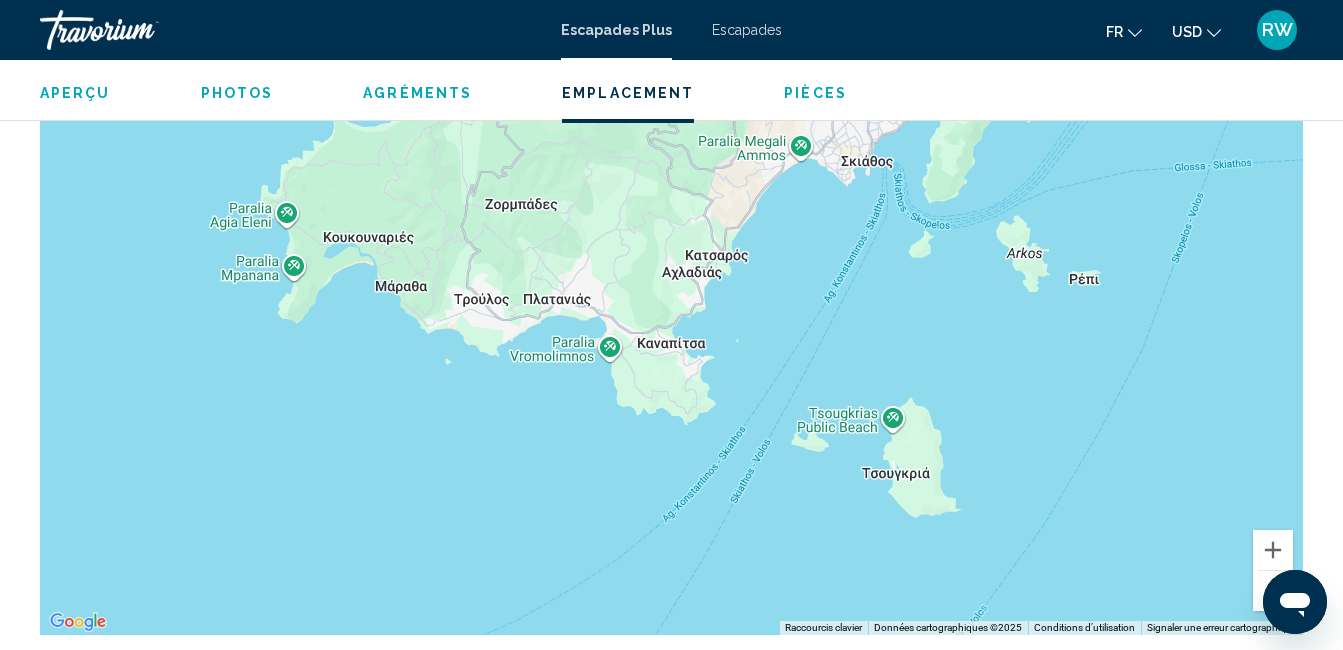 click at bounding box center [1273, 591] 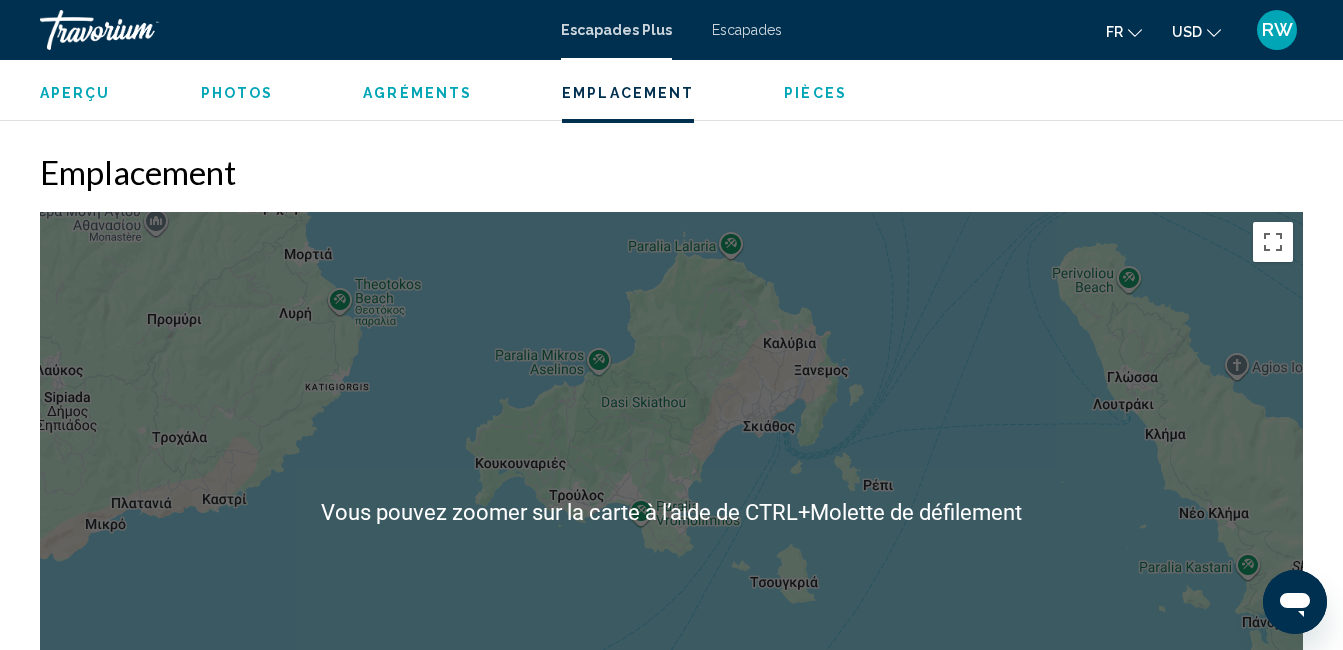 scroll, scrollTop: 2610, scrollLeft: 0, axis: vertical 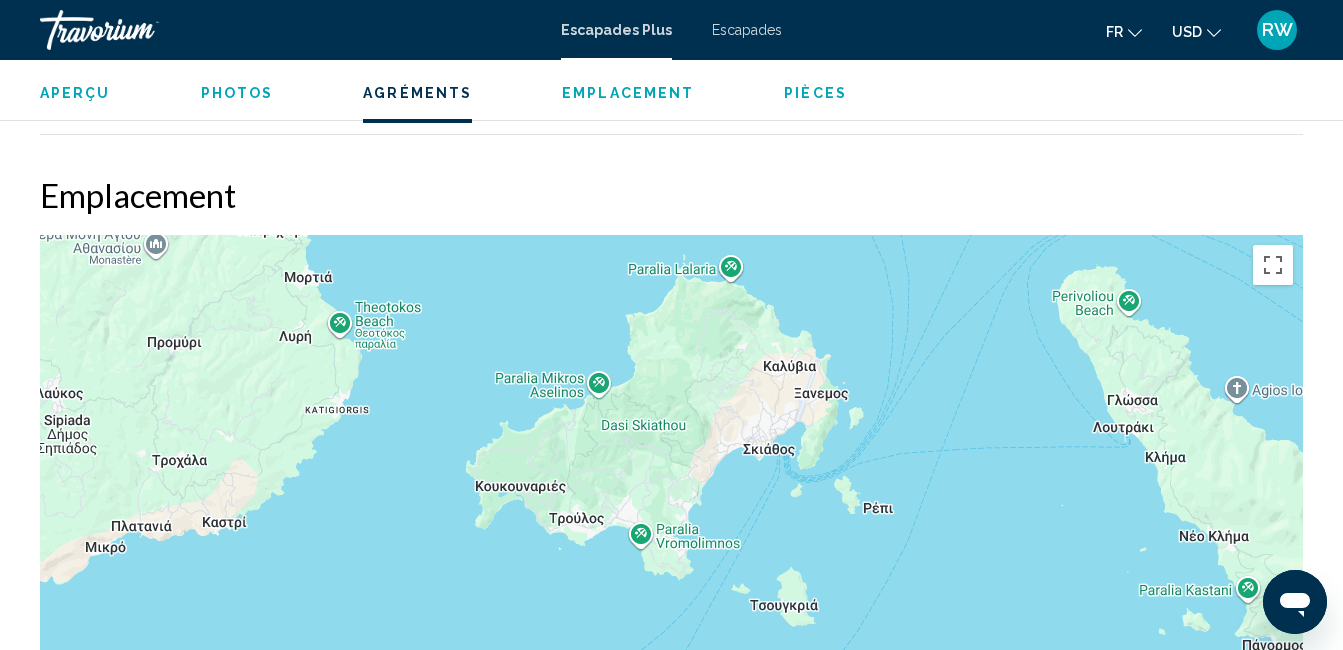 type 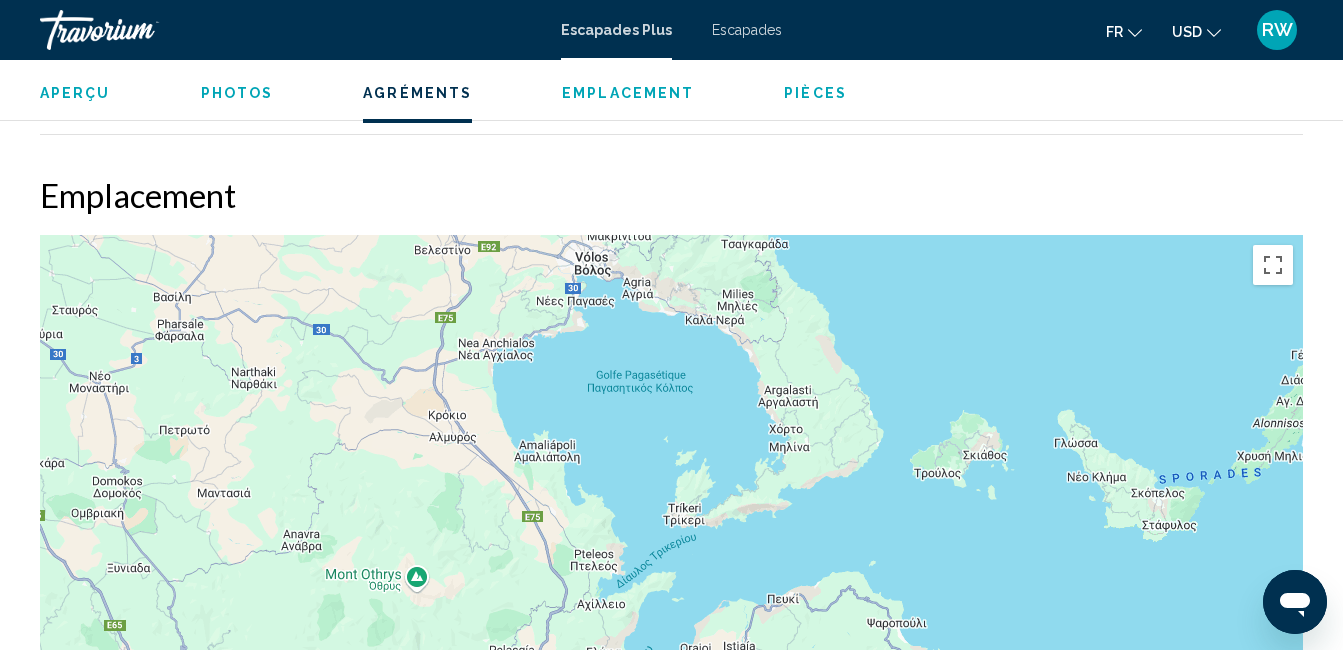 drag, startPoint x: 1113, startPoint y: 502, endPoint x: 1023, endPoint y: 441, distance: 108.72442 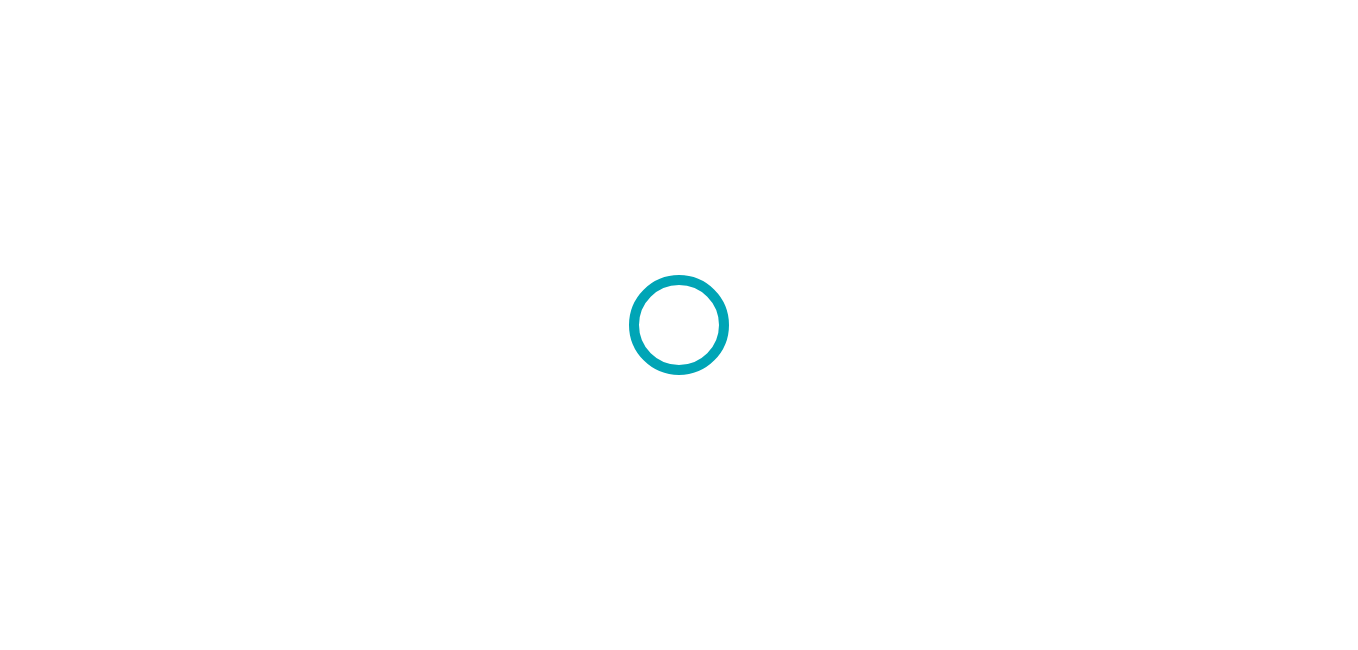 scroll, scrollTop: 0, scrollLeft: 0, axis: both 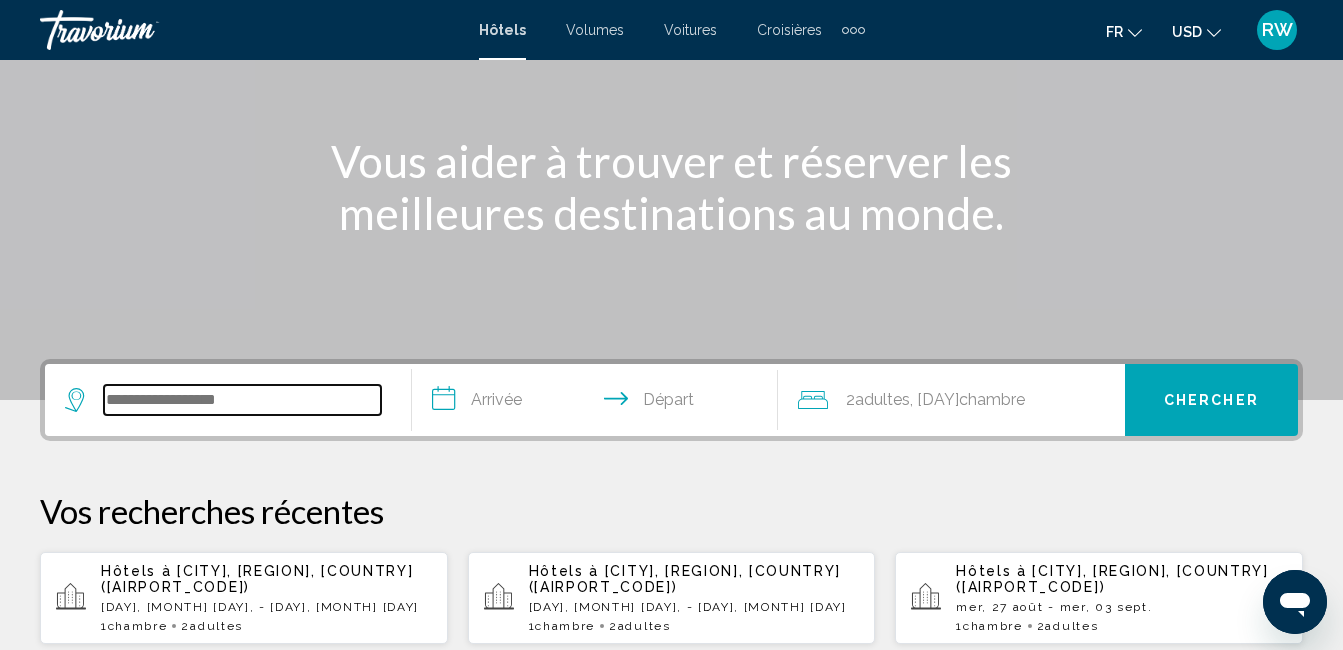 click at bounding box center [242, 400] 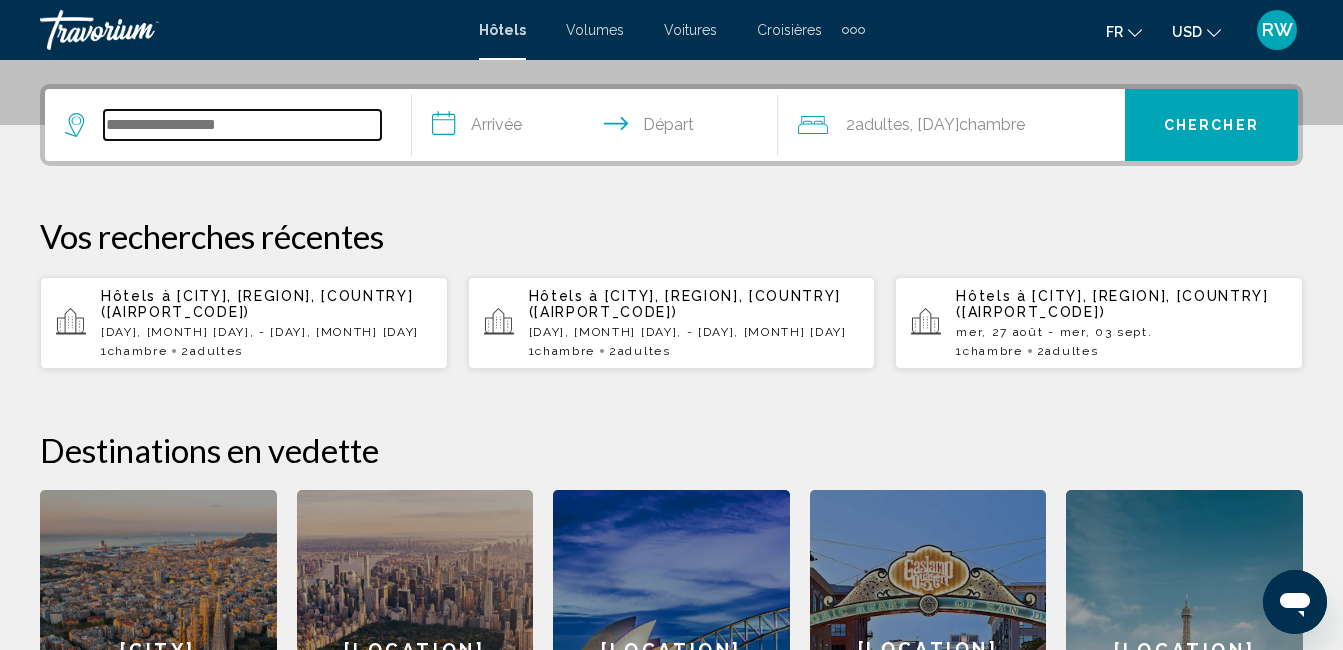 scroll, scrollTop: 494, scrollLeft: 0, axis: vertical 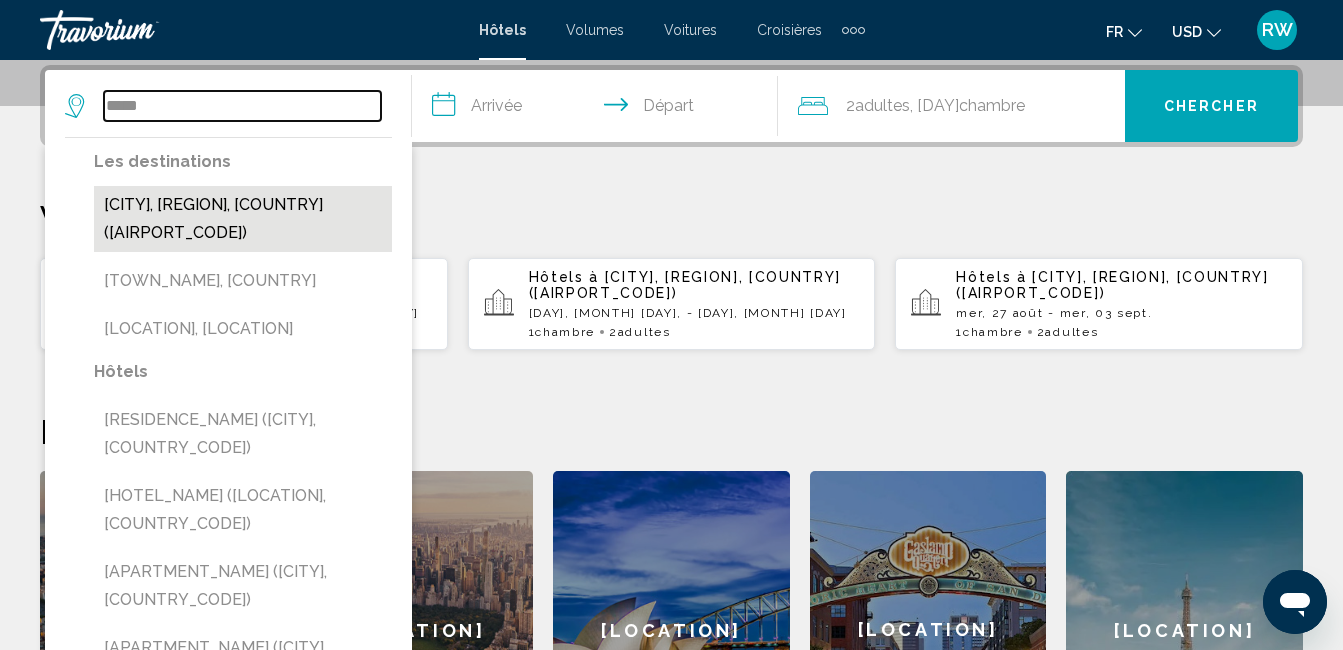 type on "*****" 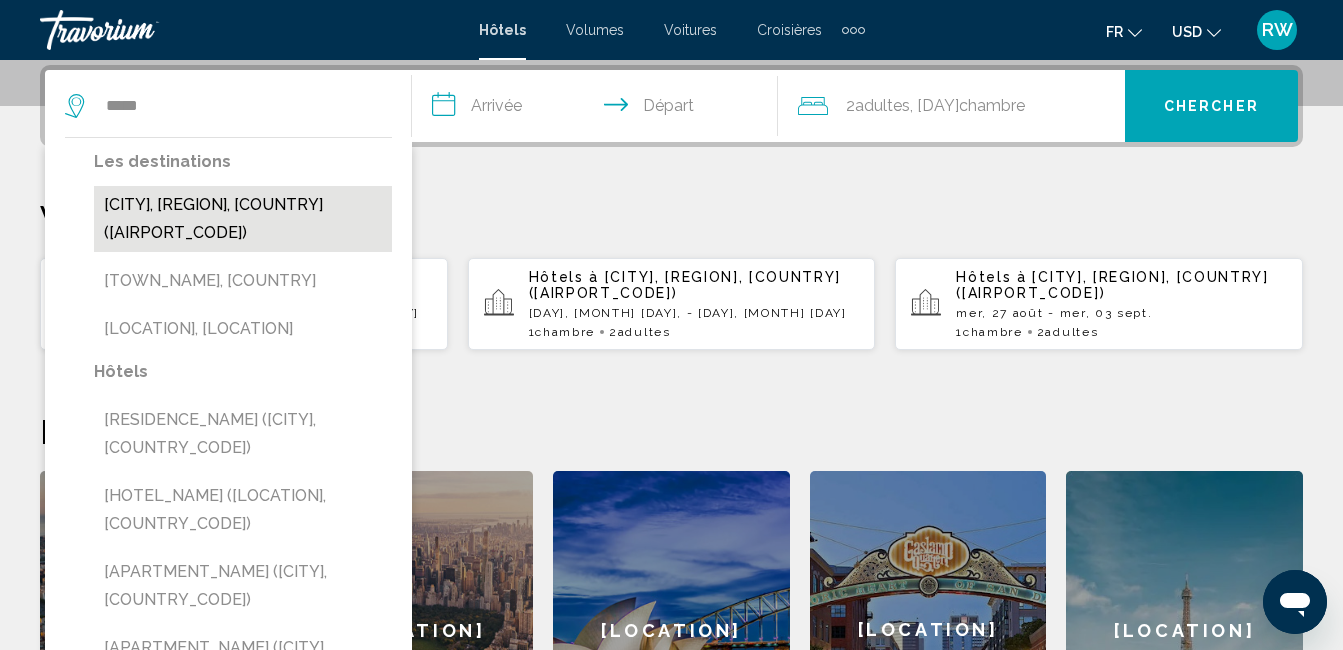 click on "[CITY], [REGION], [COUNTRY] ([AIRPORT_CODE])" at bounding box center [243, 219] 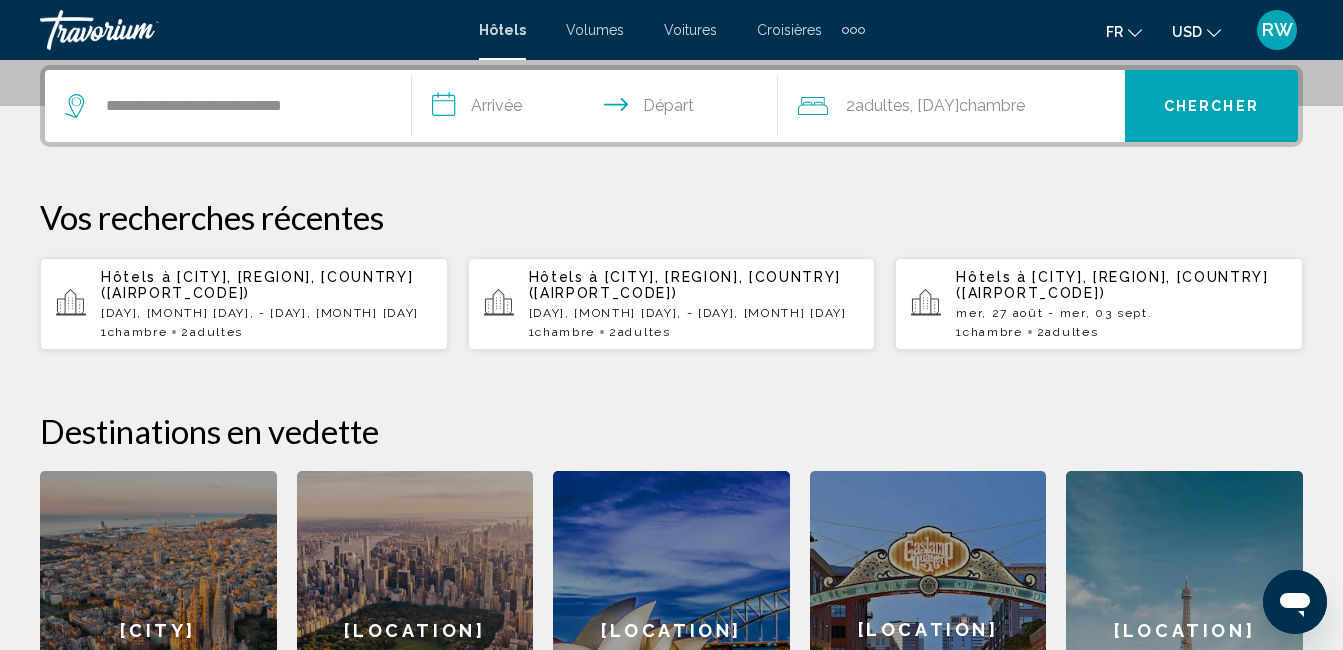 click on "**********" at bounding box center [599, 109] 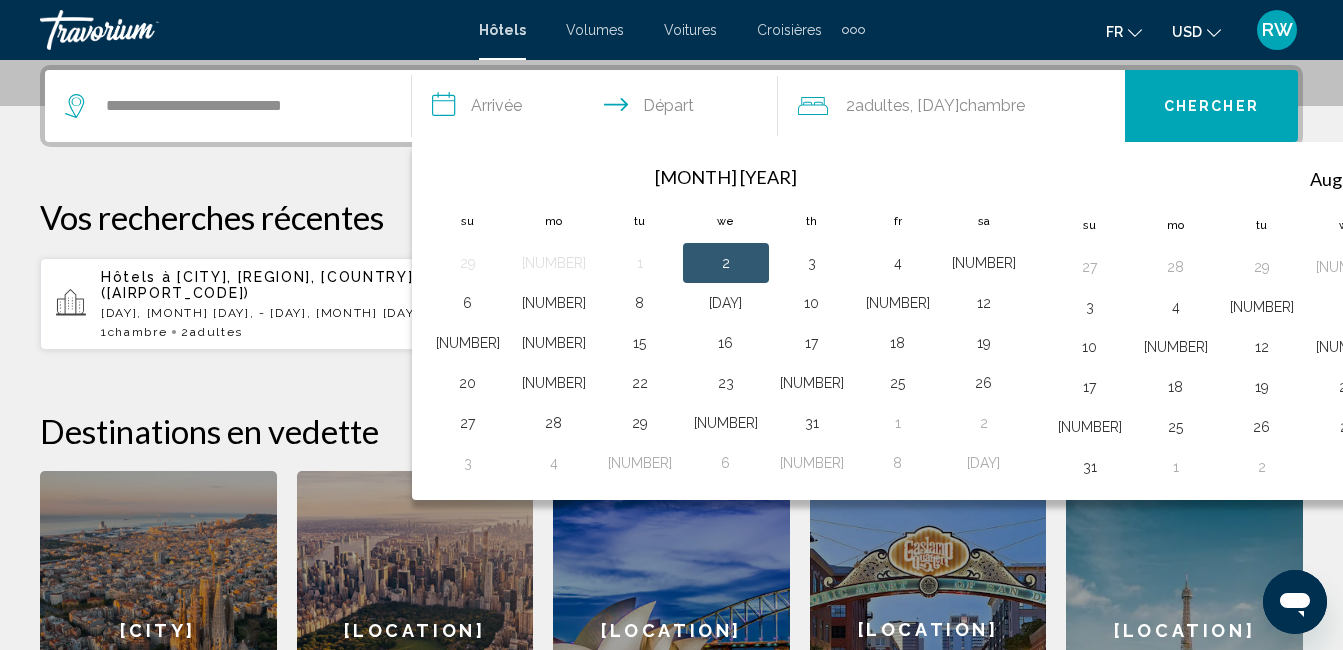 click at bounding box center [1590, 178] 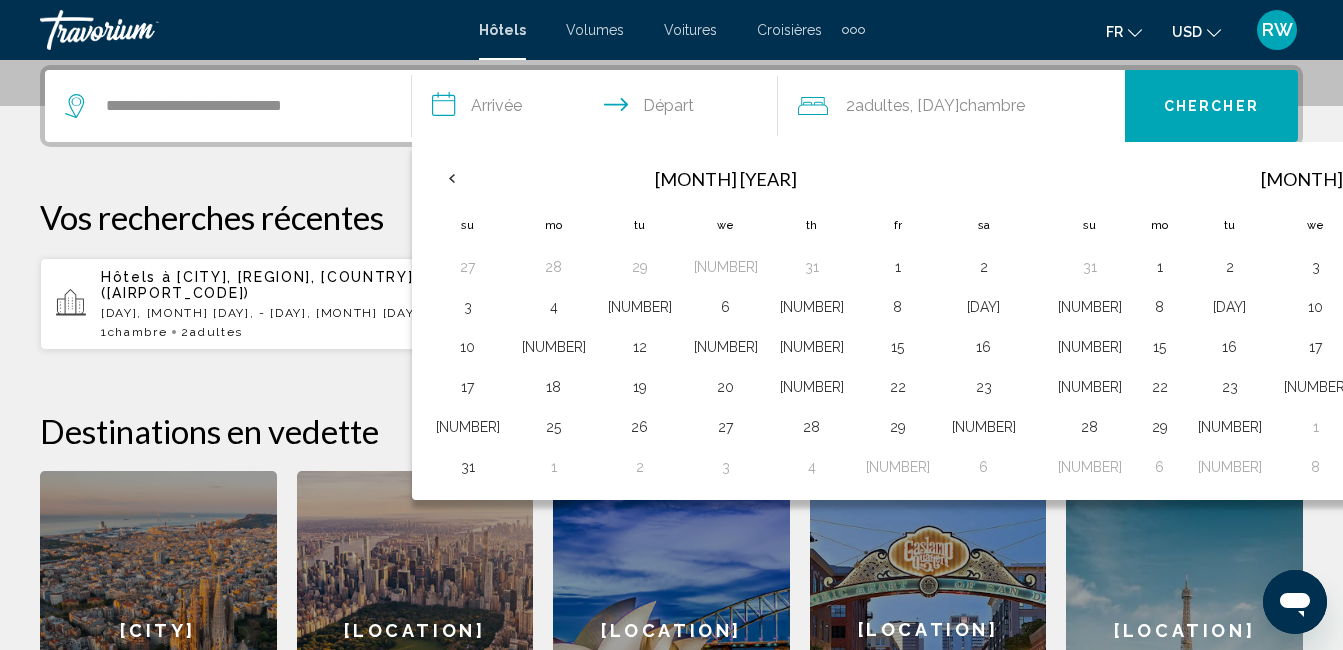click on "[NUMBER]" at bounding box center [1488, 267] 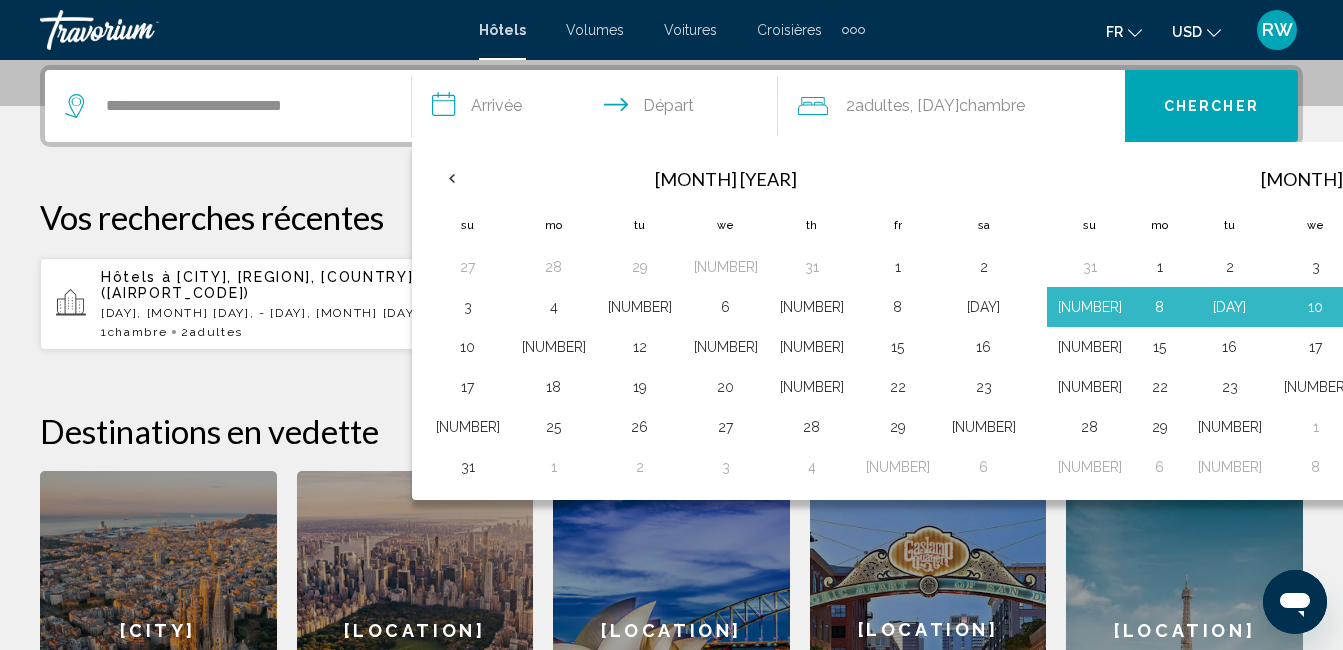 click on "12" at bounding box center [1488, 307] 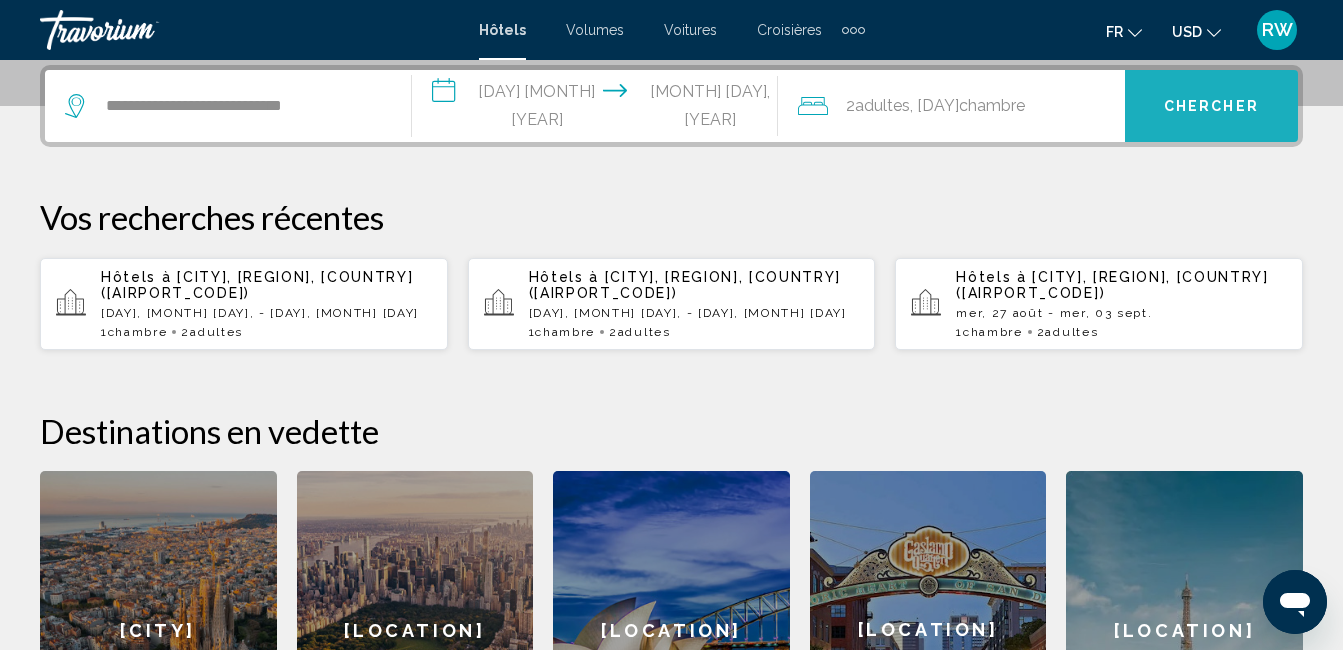 click on "Chercher" at bounding box center [1211, 107] 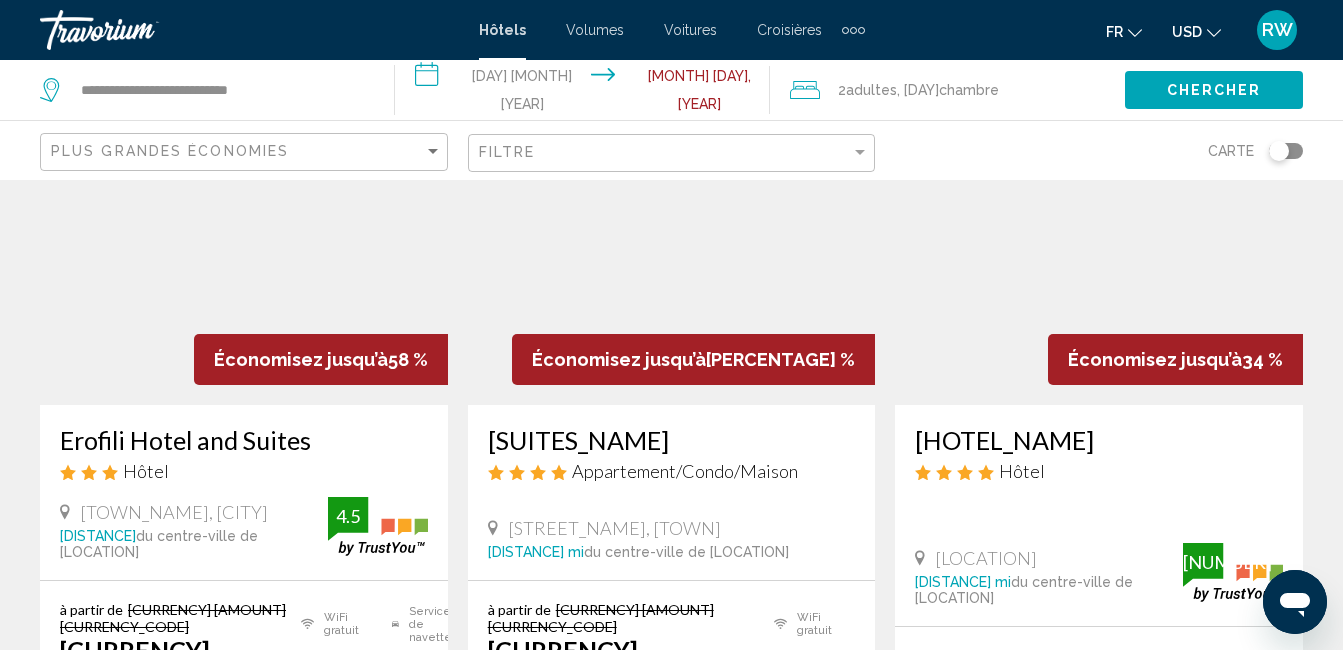 scroll, scrollTop: 200, scrollLeft: 0, axis: vertical 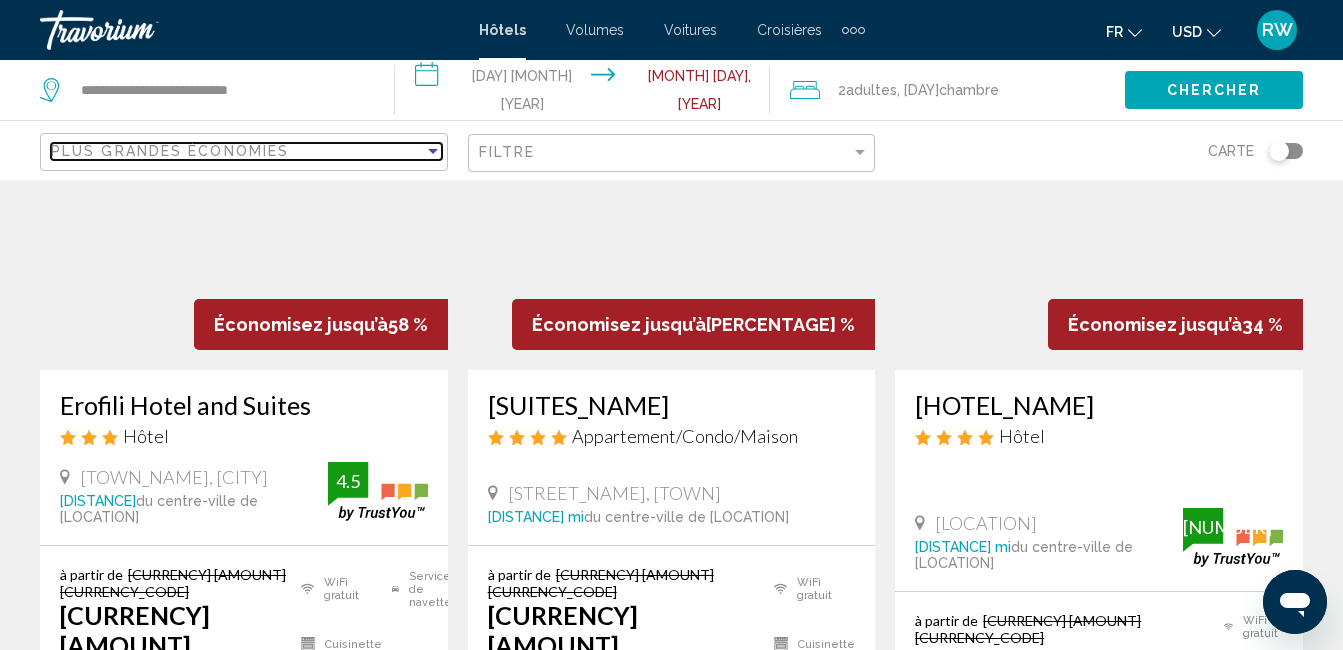click at bounding box center [433, 151] 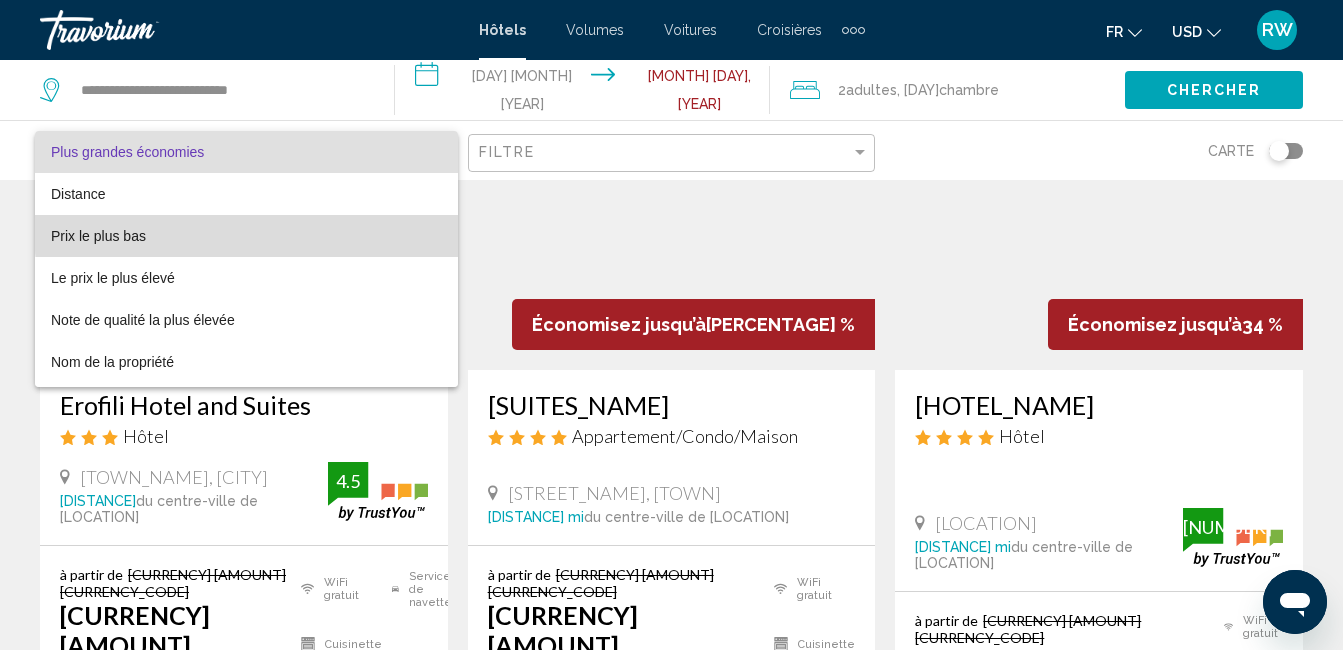 click on "Prix le plus bas" at bounding box center (246, 236) 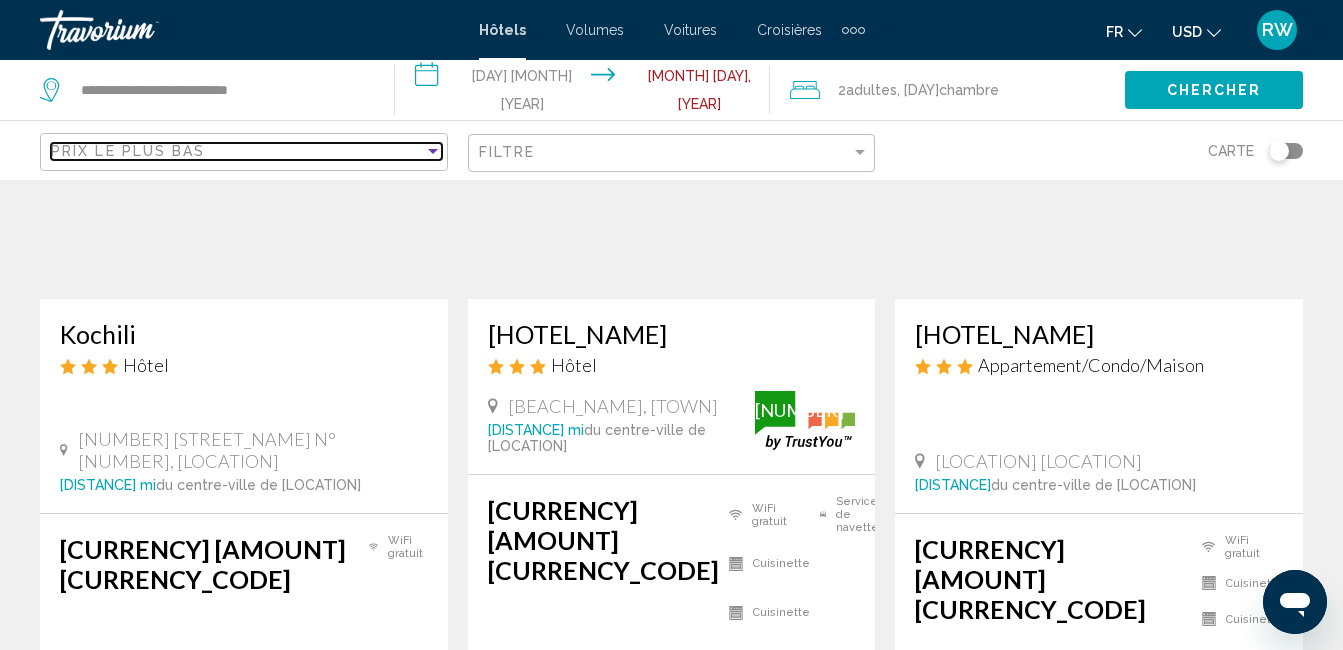 scroll, scrollTop: 300, scrollLeft: 0, axis: vertical 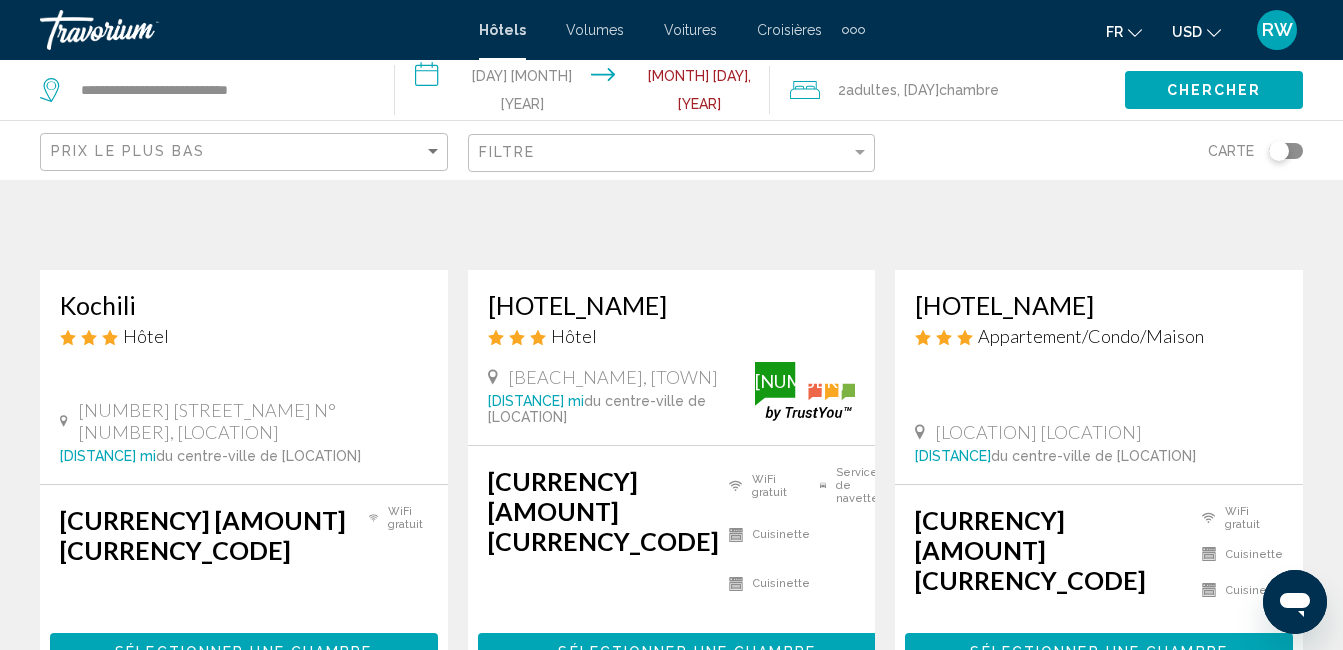 click on "Kochili" at bounding box center [244, 305] 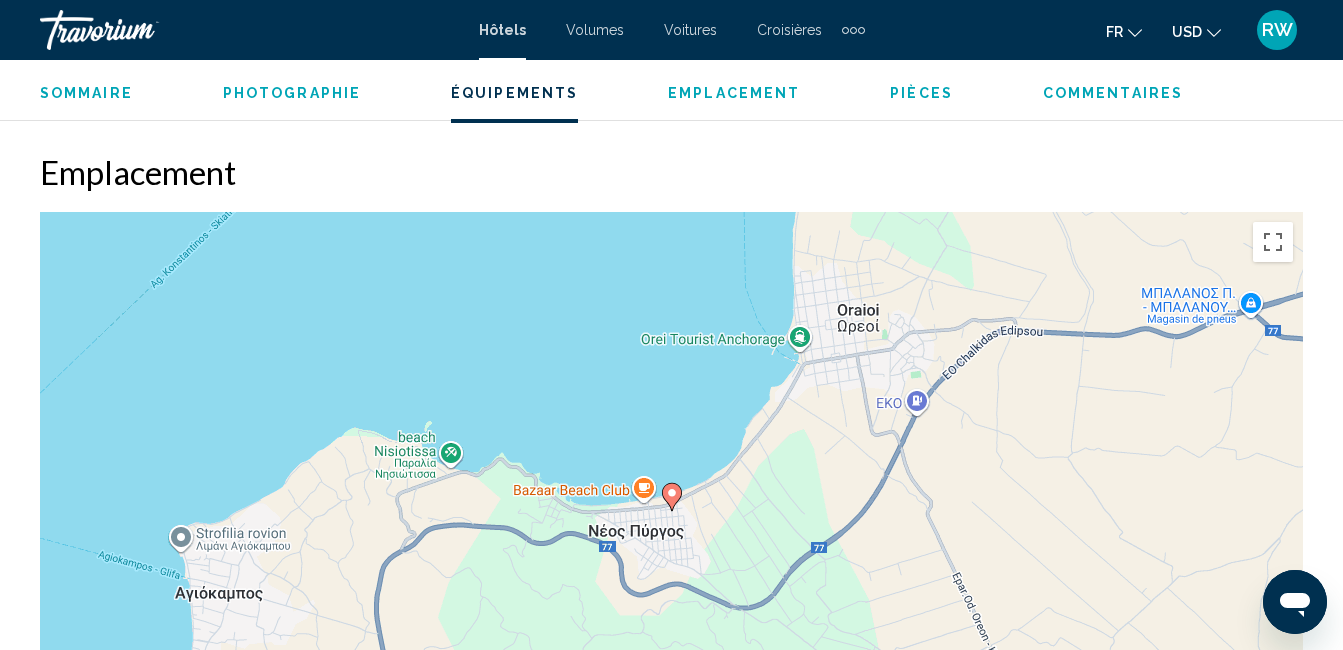 scroll, scrollTop: 2210, scrollLeft: 0, axis: vertical 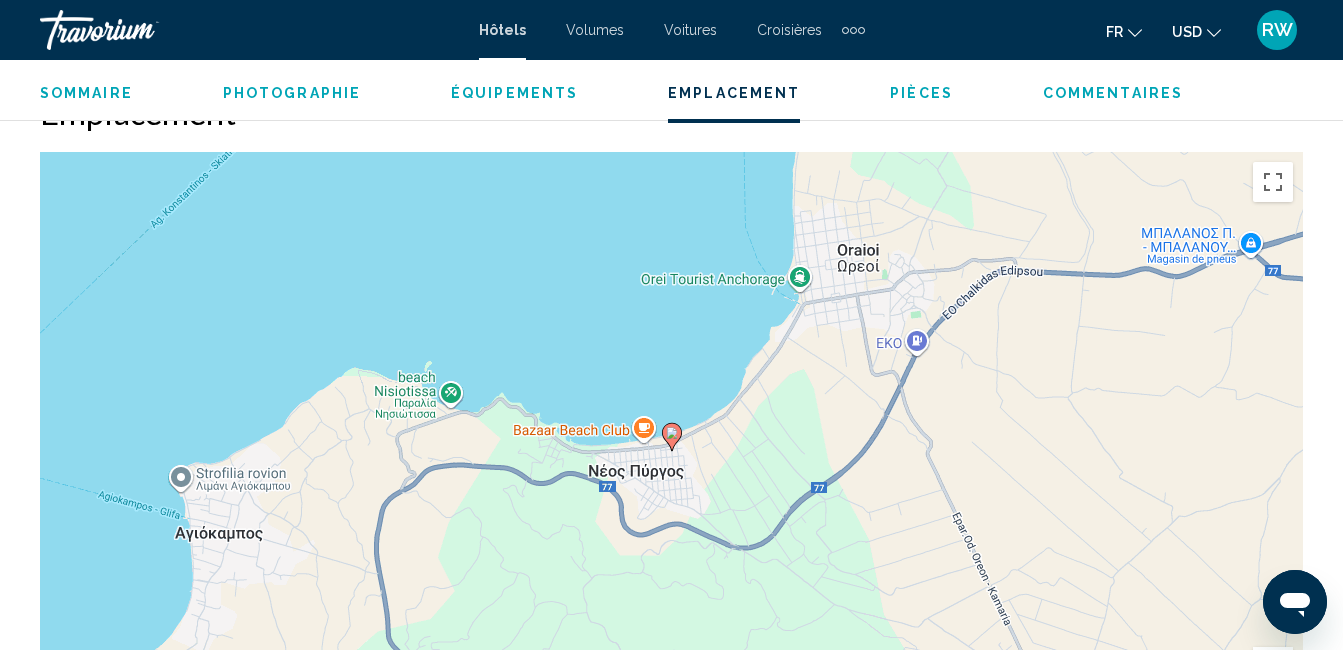 type 